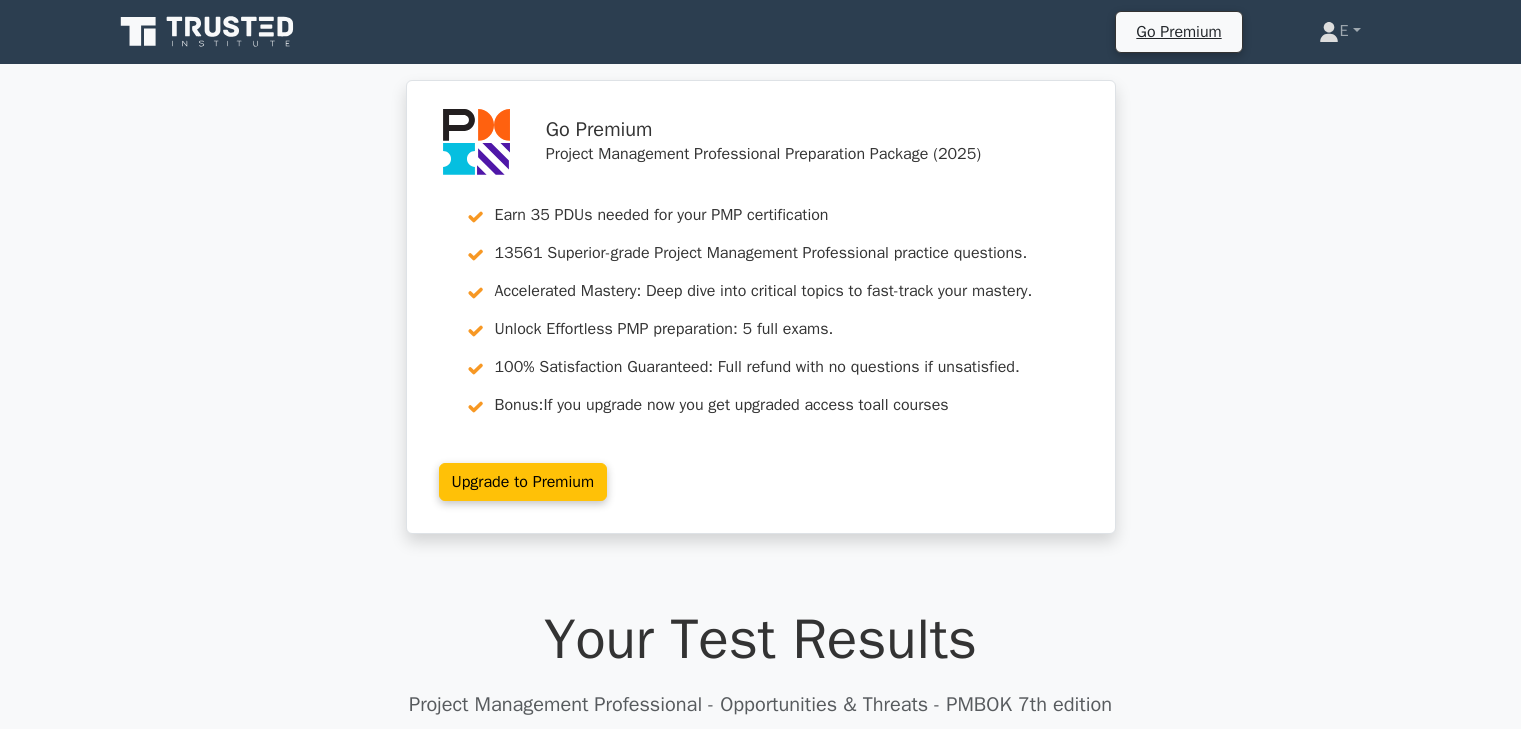 scroll, scrollTop: 0, scrollLeft: 0, axis: both 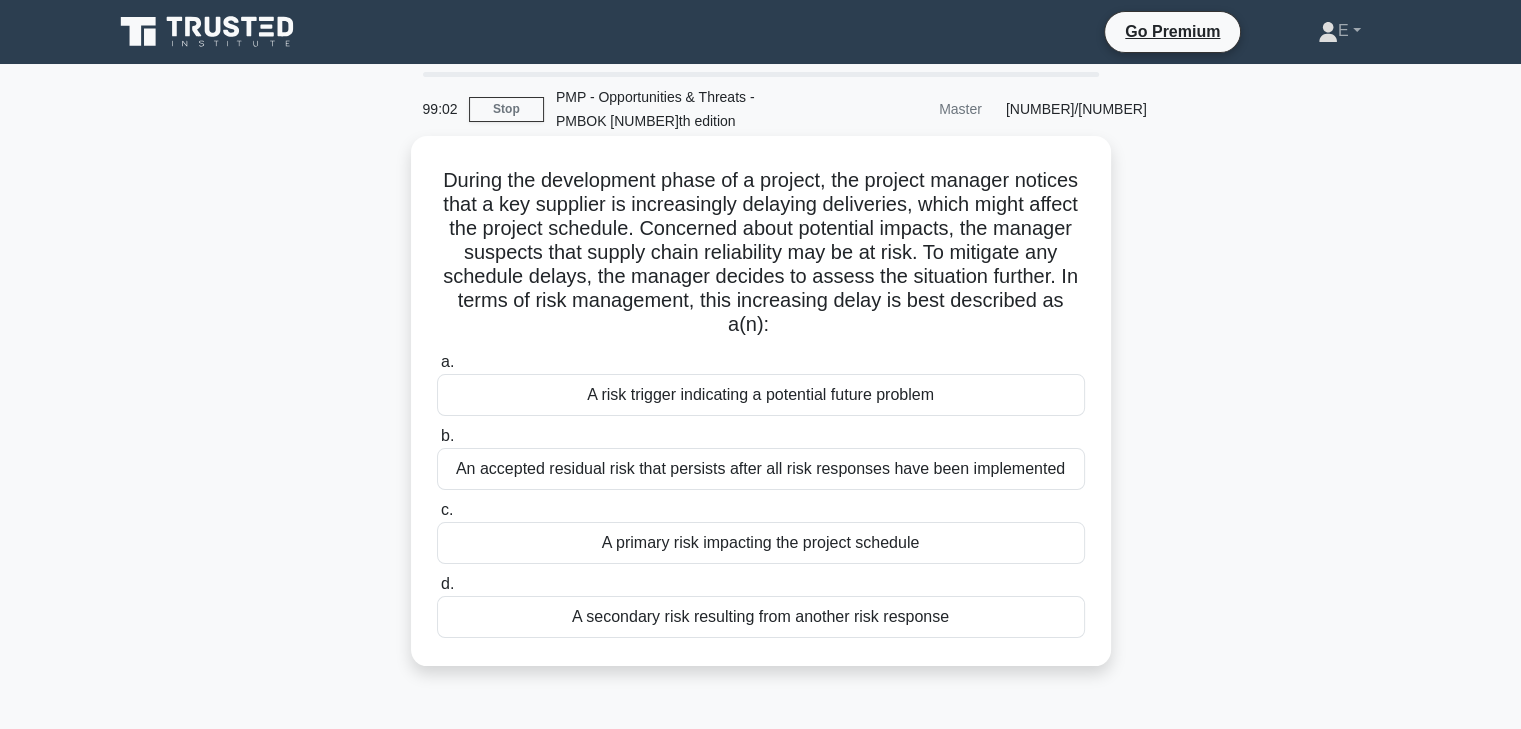 click on "A risk trigger indicating a potential future problem" at bounding box center [761, 395] 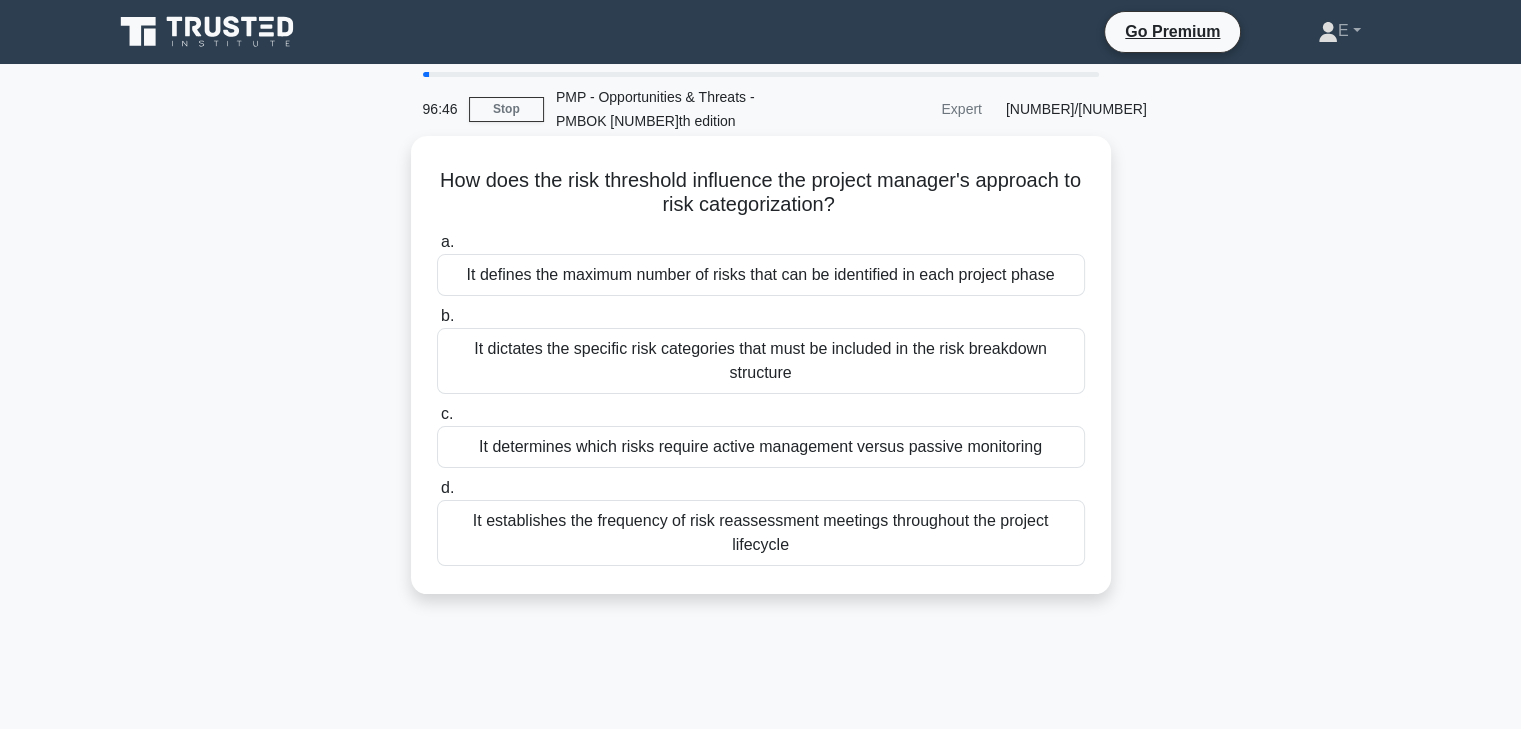 click on "It establishes the frequency of risk reassessment meetings throughout the project lifecycle" at bounding box center [761, 533] 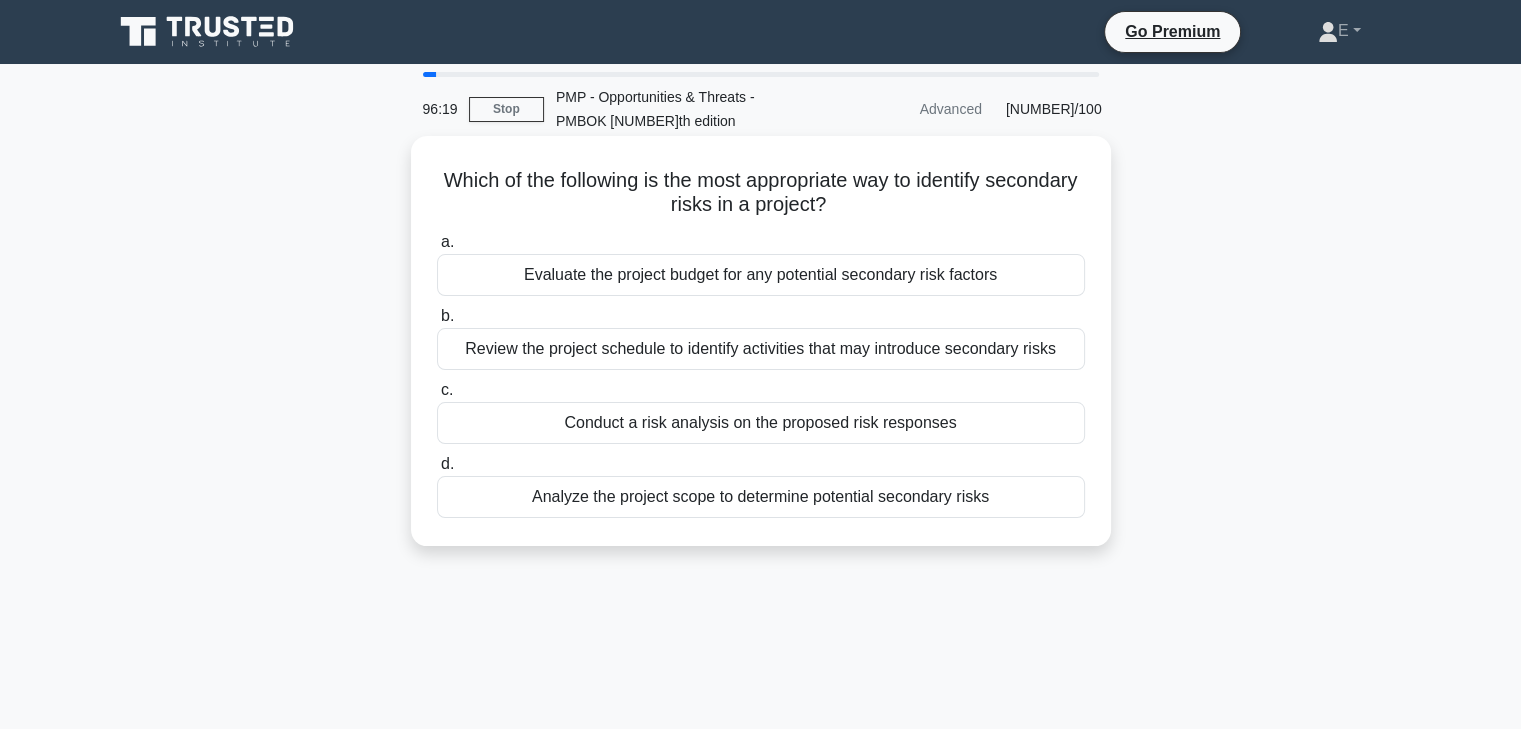 click on "Conduct a risk analysis on the proposed risk responses" at bounding box center [761, 423] 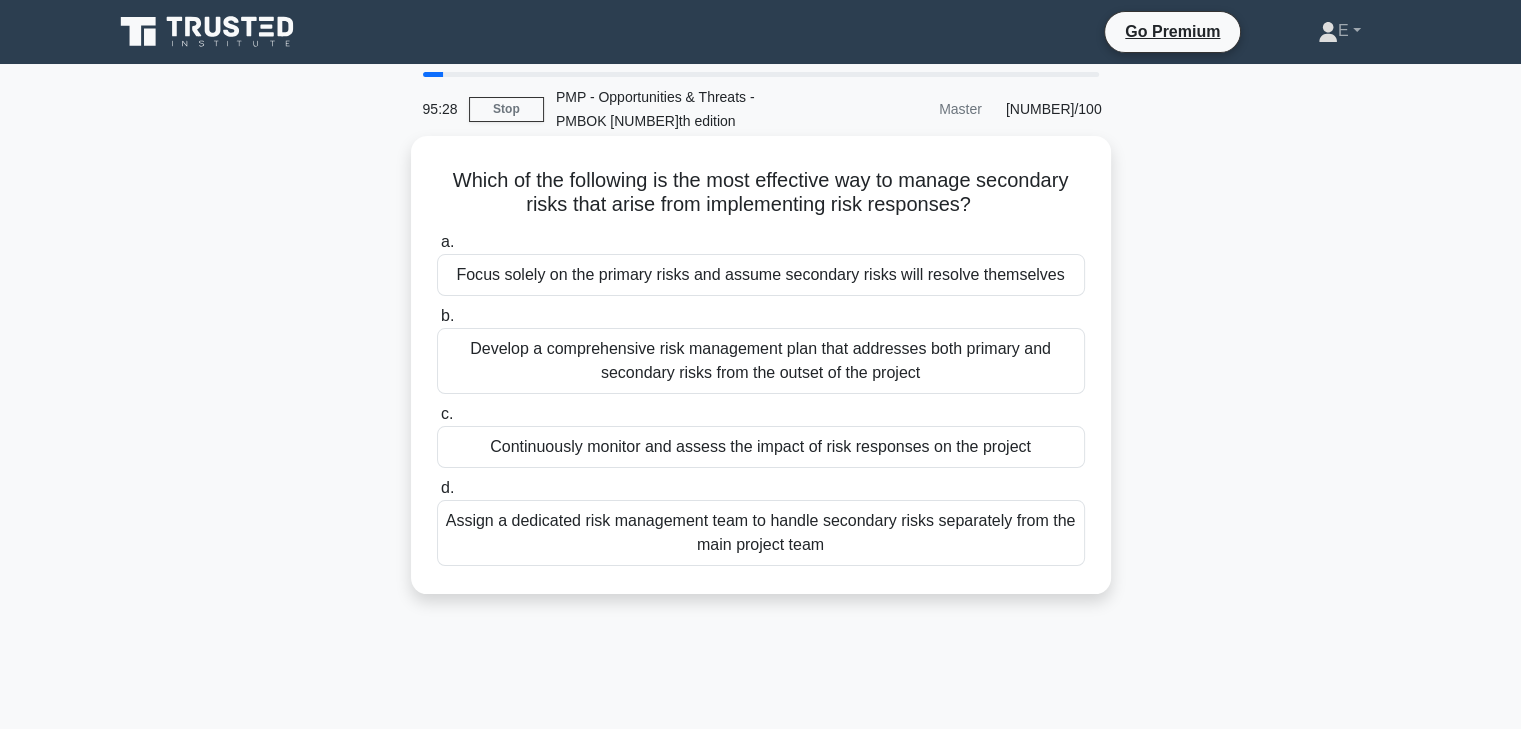 click on "Develop a comprehensive risk management plan that addresses both primary and secondary risks from the outset of the project" at bounding box center (761, 361) 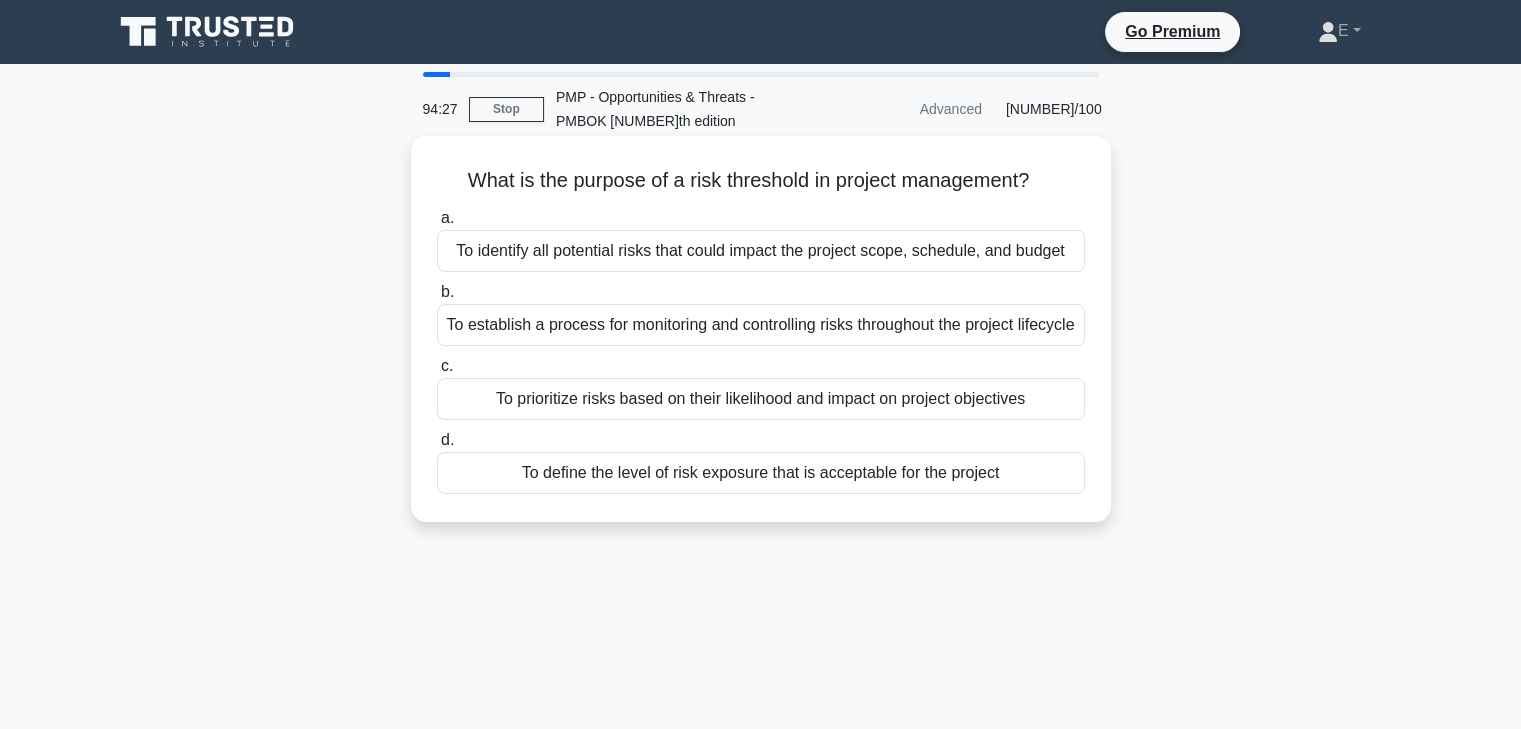 click on "To define the level of risk exposure that is acceptable for the project" at bounding box center (761, 473) 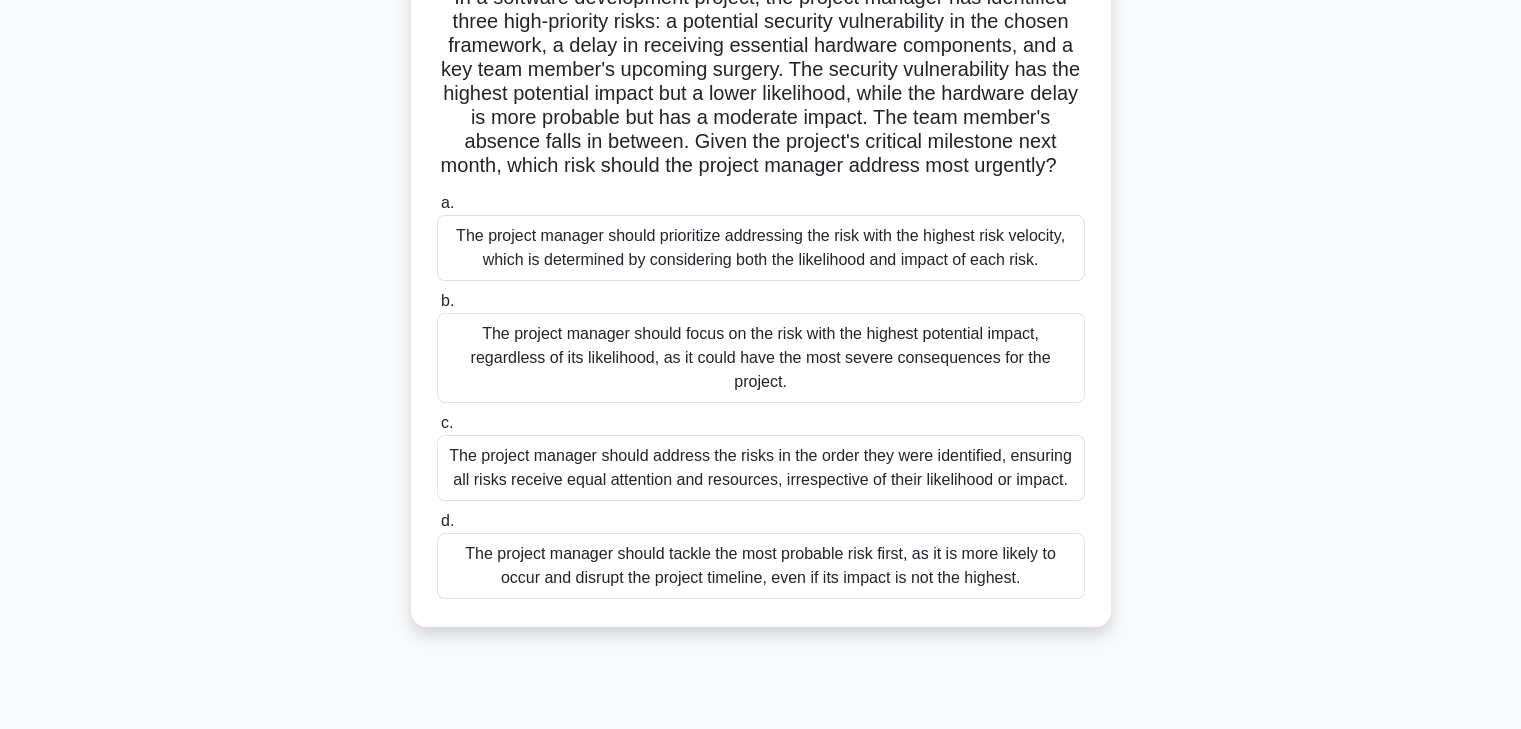 scroll, scrollTop: 200, scrollLeft: 0, axis: vertical 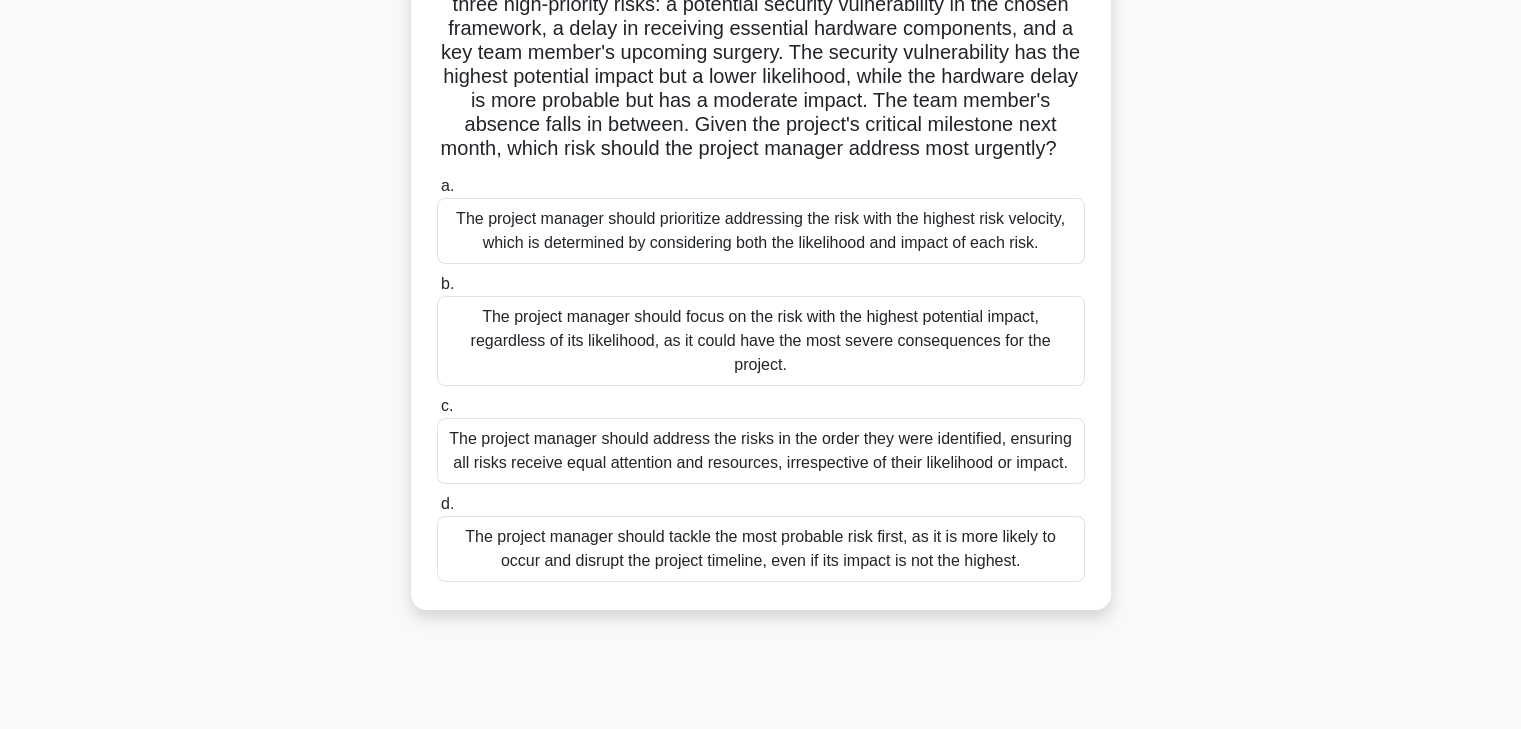 click on "The project manager should tackle the most probable risk first, as it is more likely to occur and disrupt the project timeline, even if its impact is not the highest." at bounding box center (761, 549) 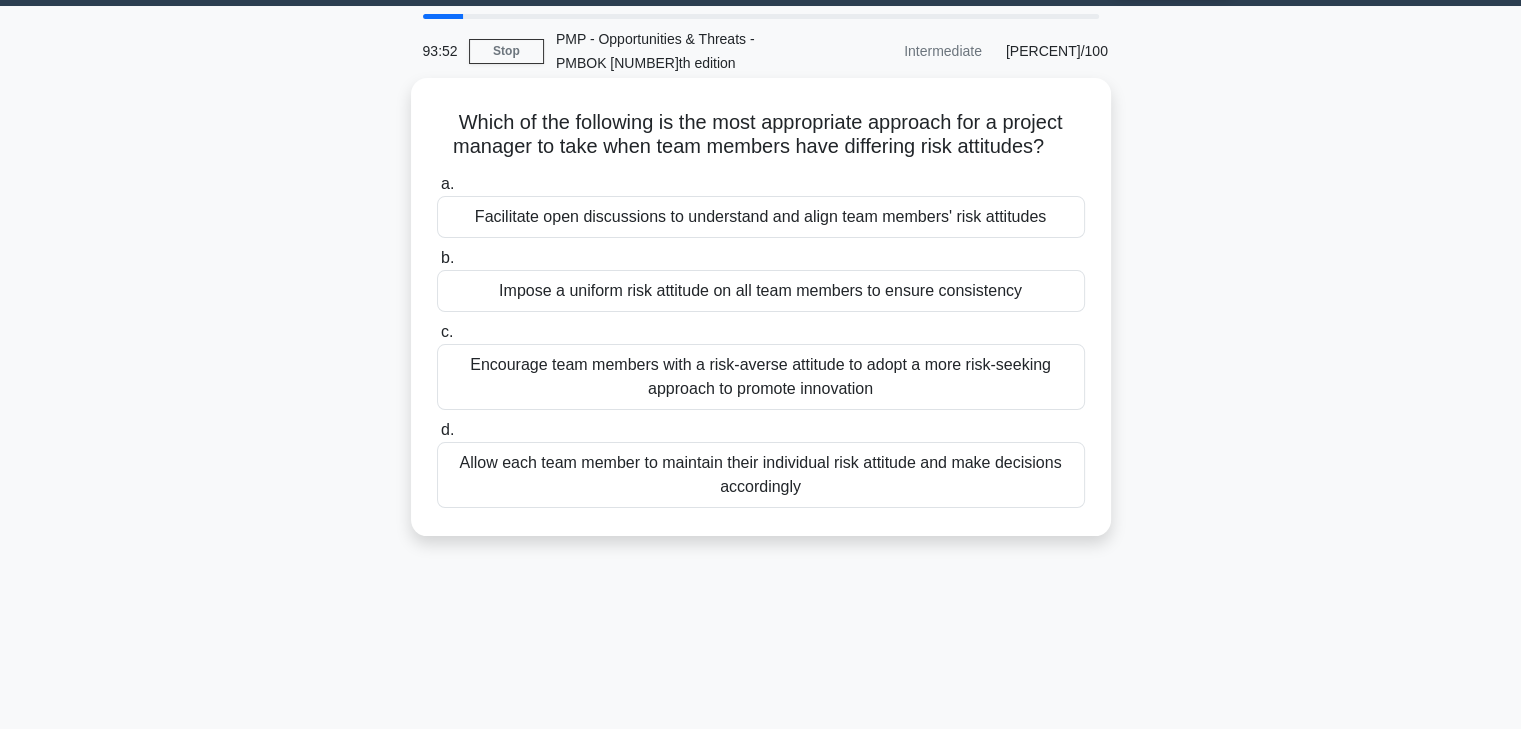 scroll, scrollTop: 0, scrollLeft: 0, axis: both 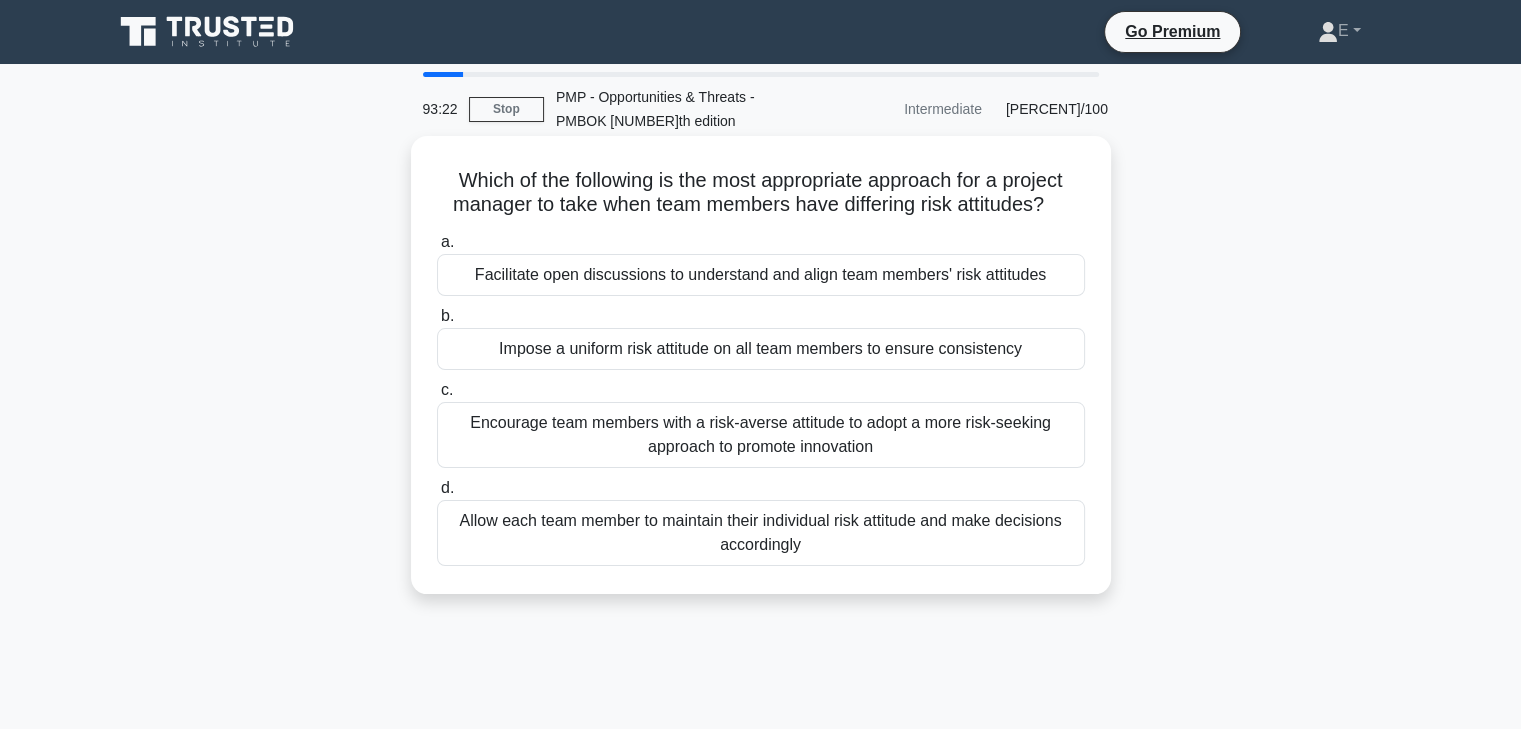 click on "Facilitate open discussions to understand and align team members' risk attitudes" at bounding box center (761, 275) 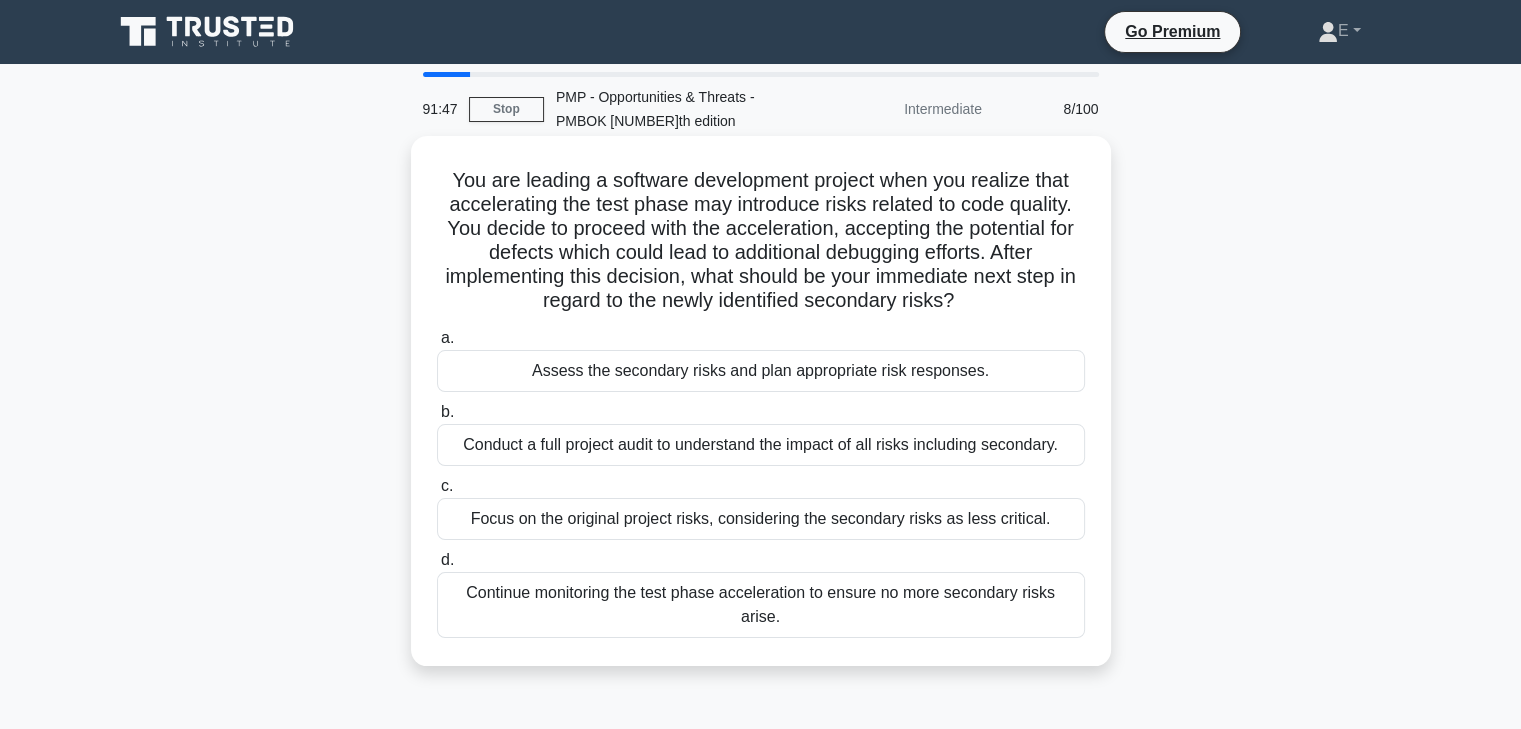 click on "Assess the secondary risks and plan appropriate risk responses." at bounding box center (761, 371) 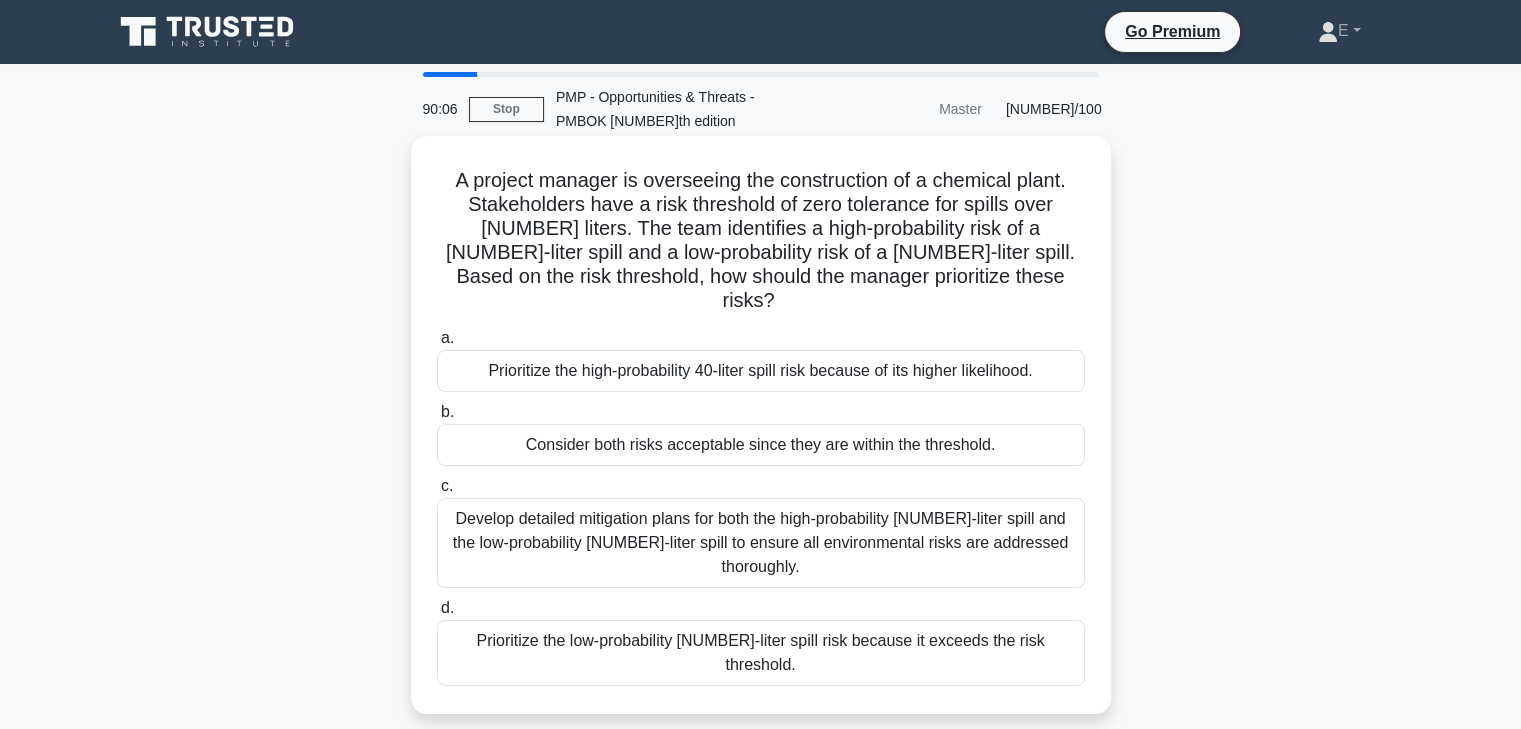 click on "Prioritize the high-probability 40-liter spill risk because of its higher likelihood." at bounding box center (761, 371) 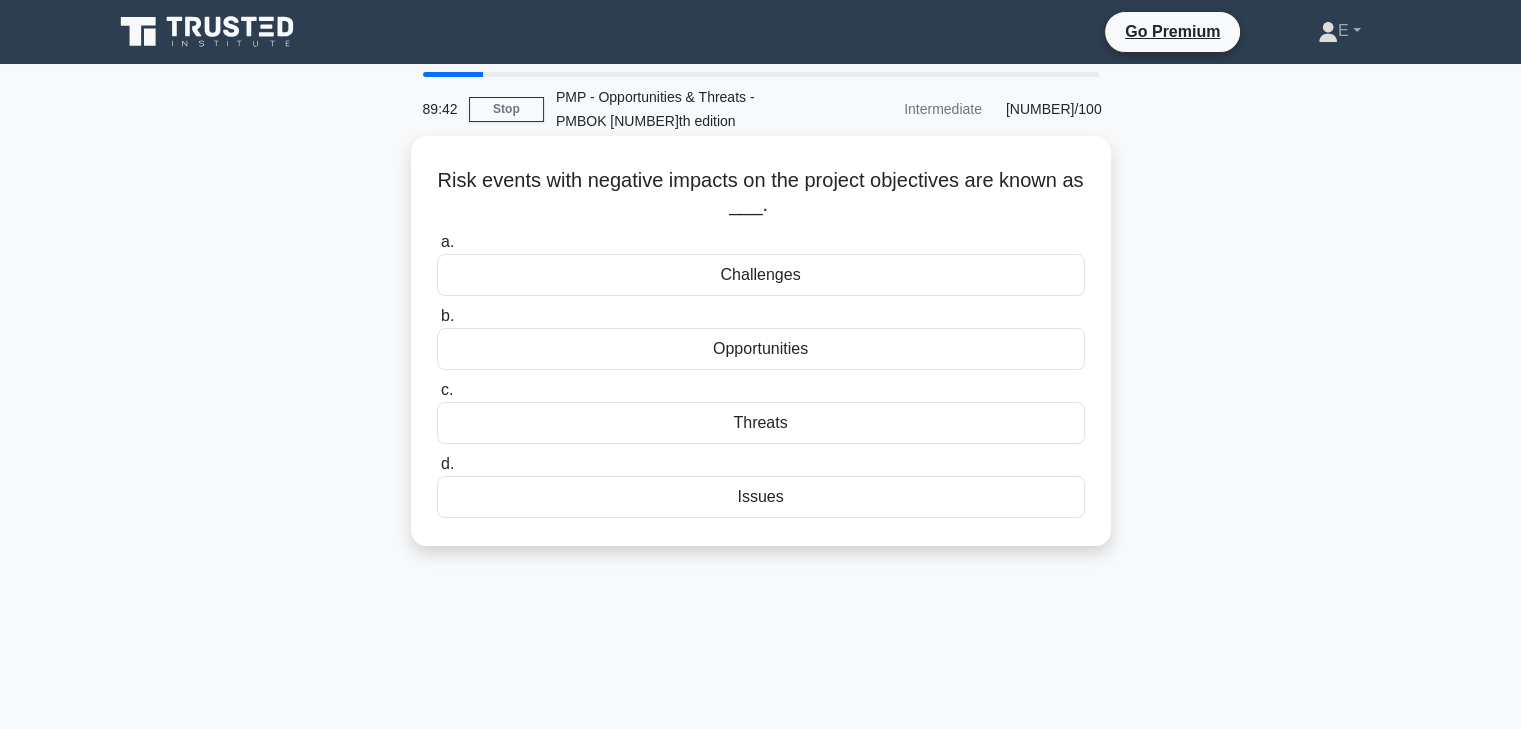 click on "Issues" at bounding box center [761, 497] 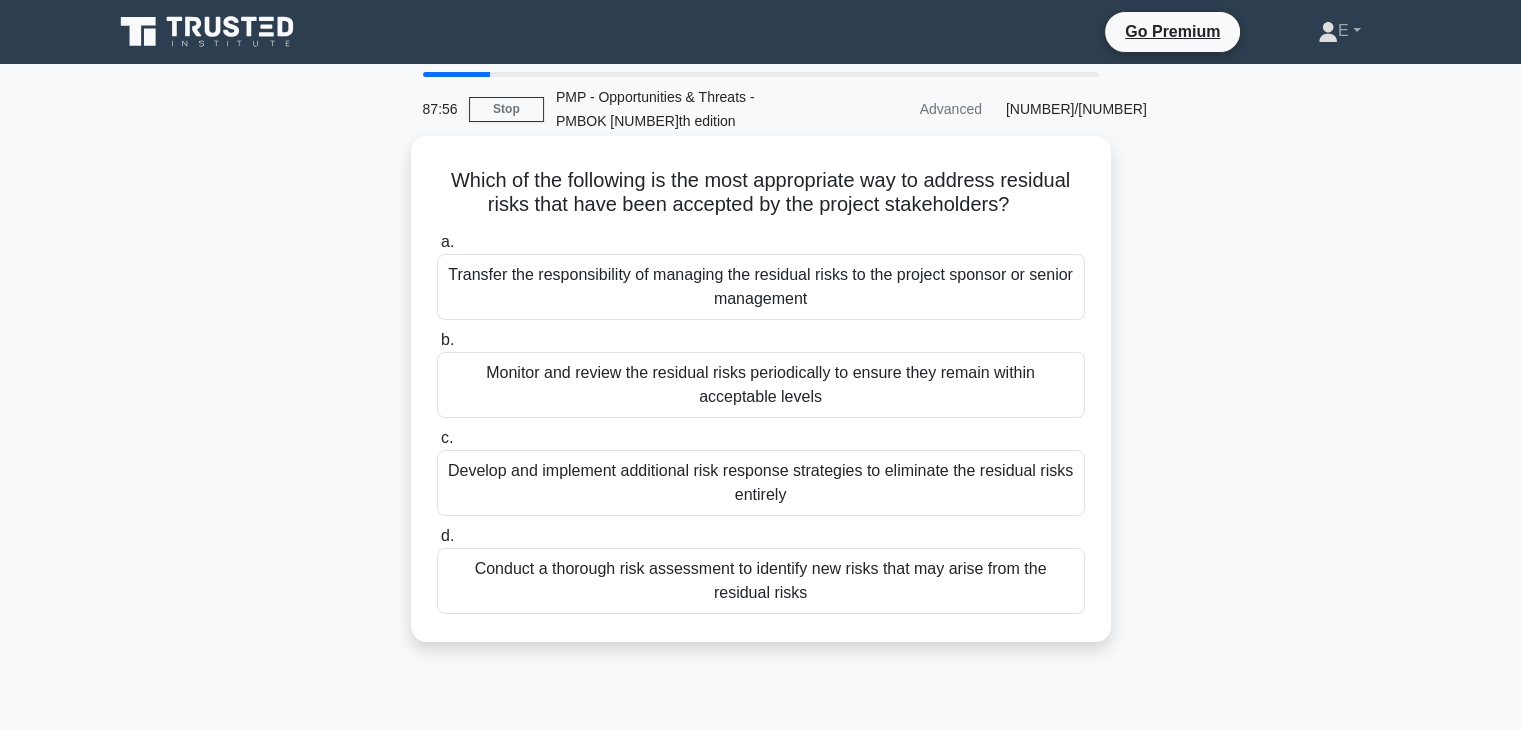click on "Develop and implement additional risk response strategies to eliminate the residual risks entirely" at bounding box center (761, 483) 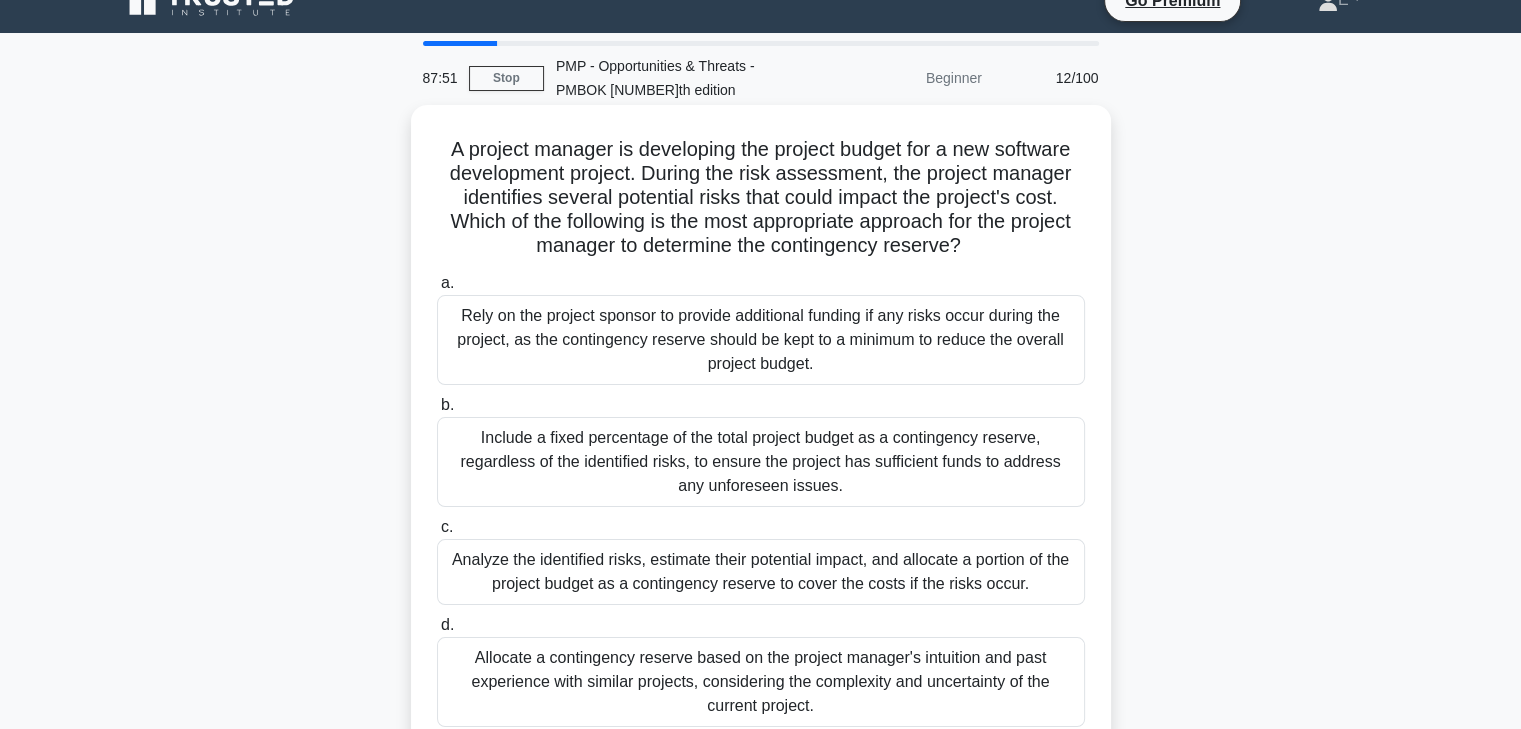 scroll, scrollTop: 0, scrollLeft: 0, axis: both 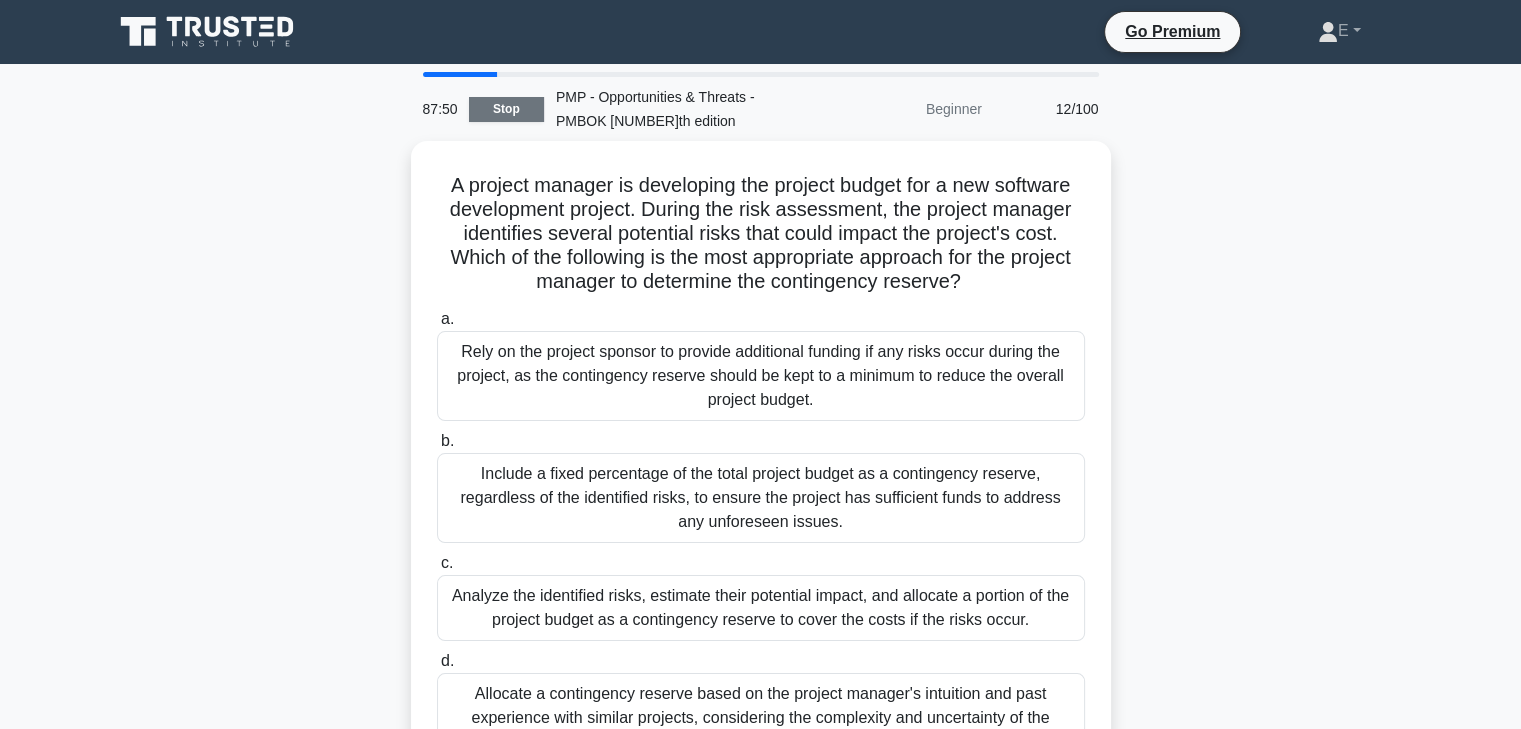 click on "Stop" at bounding box center (506, 109) 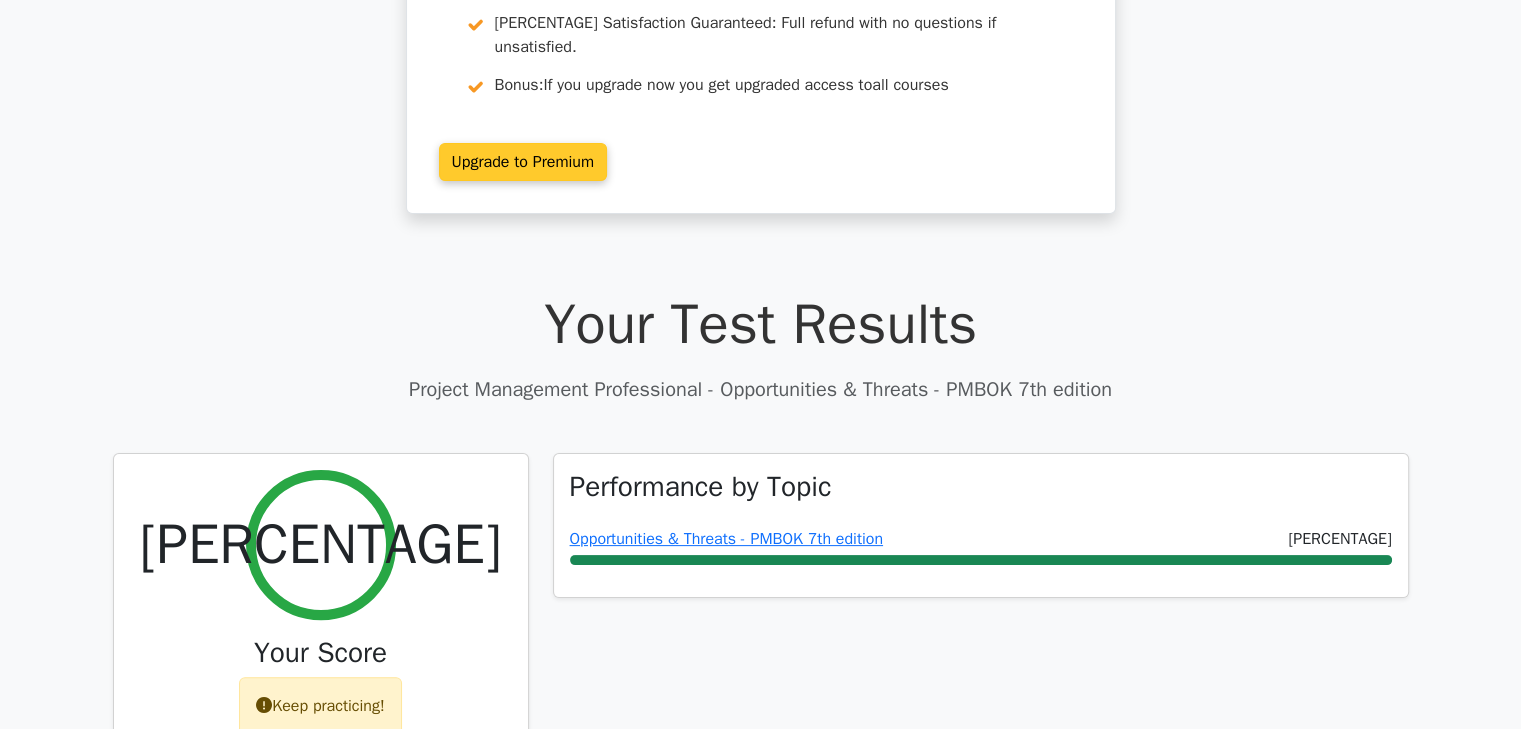 scroll, scrollTop: 0, scrollLeft: 0, axis: both 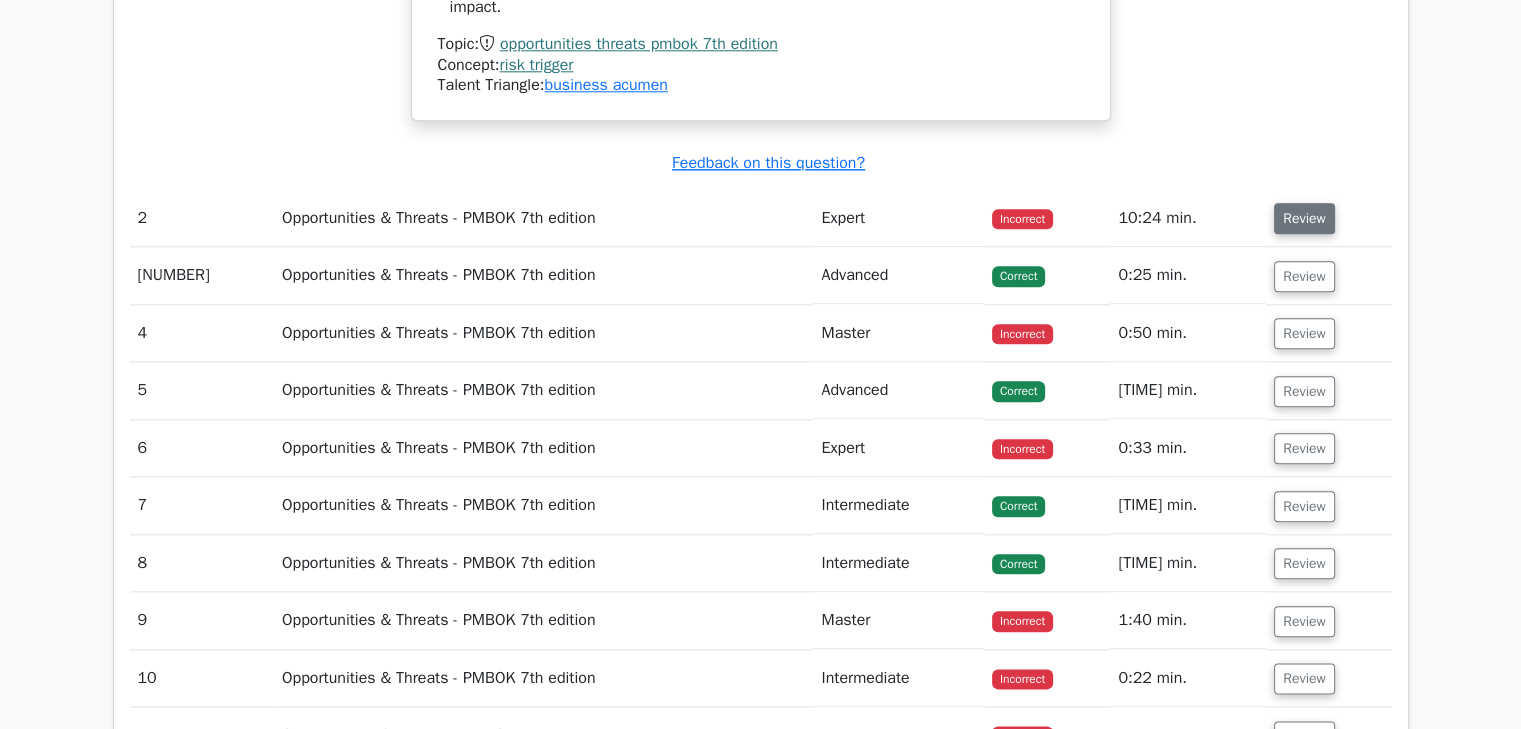 click on "Review" at bounding box center [1304, 218] 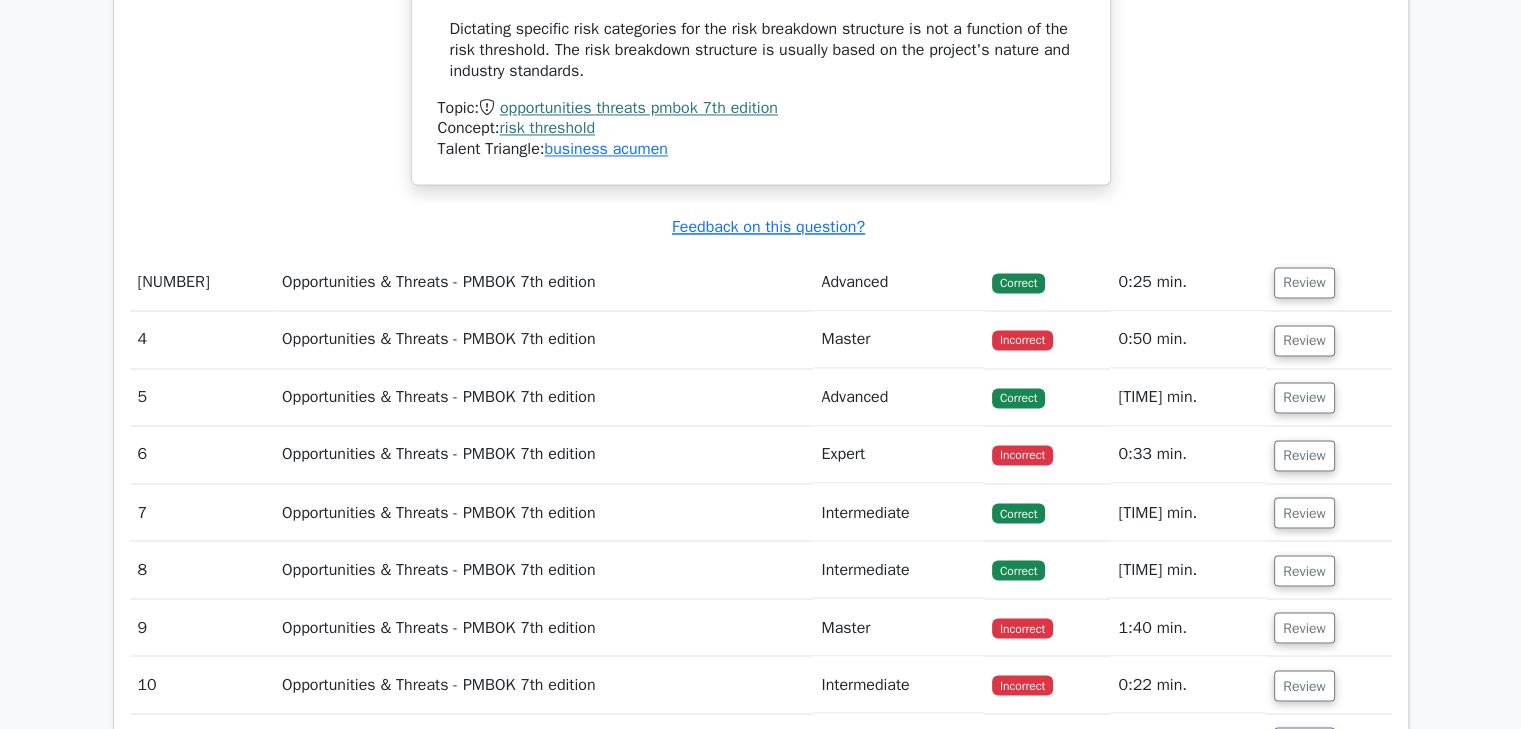 scroll, scrollTop: 3300, scrollLeft: 0, axis: vertical 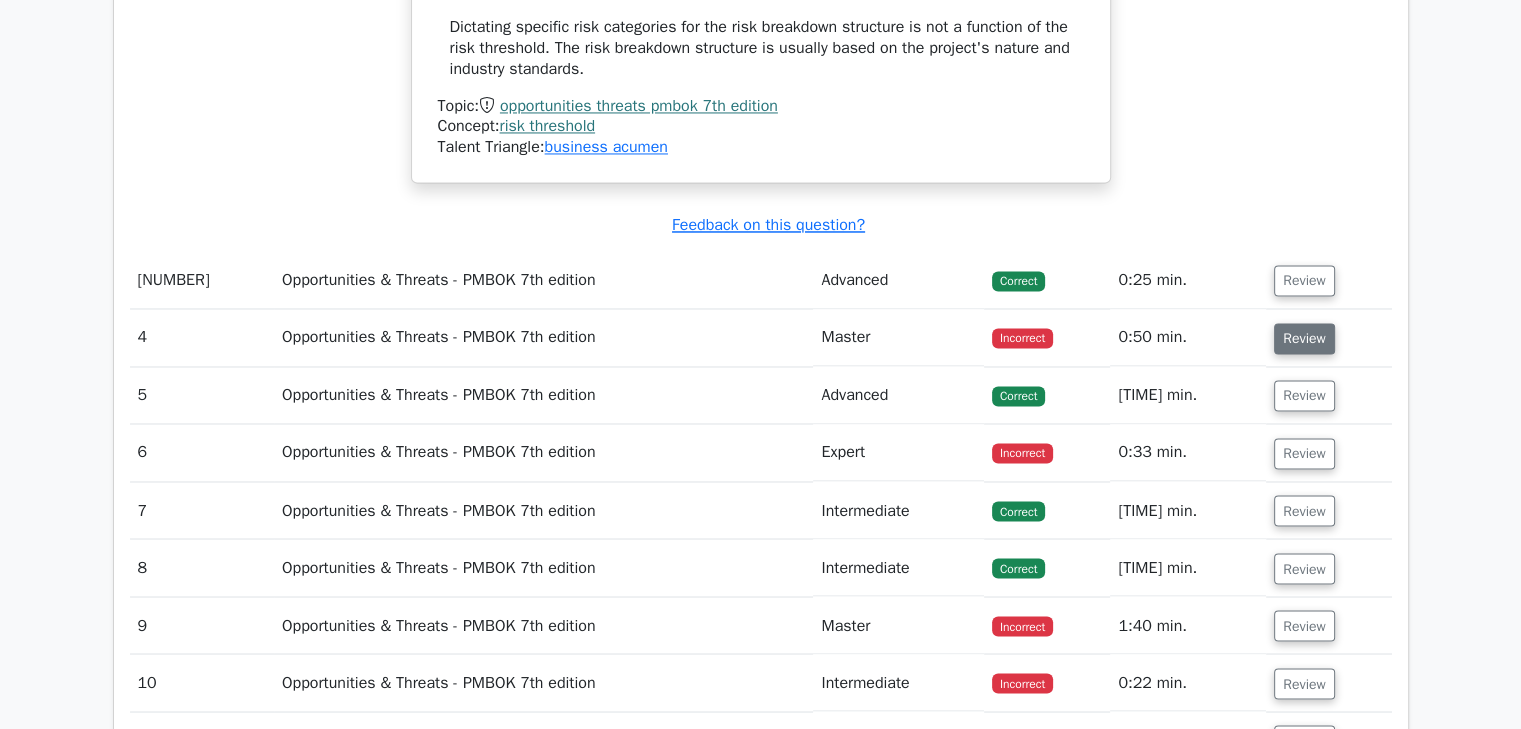click on "Review" at bounding box center [1304, 338] 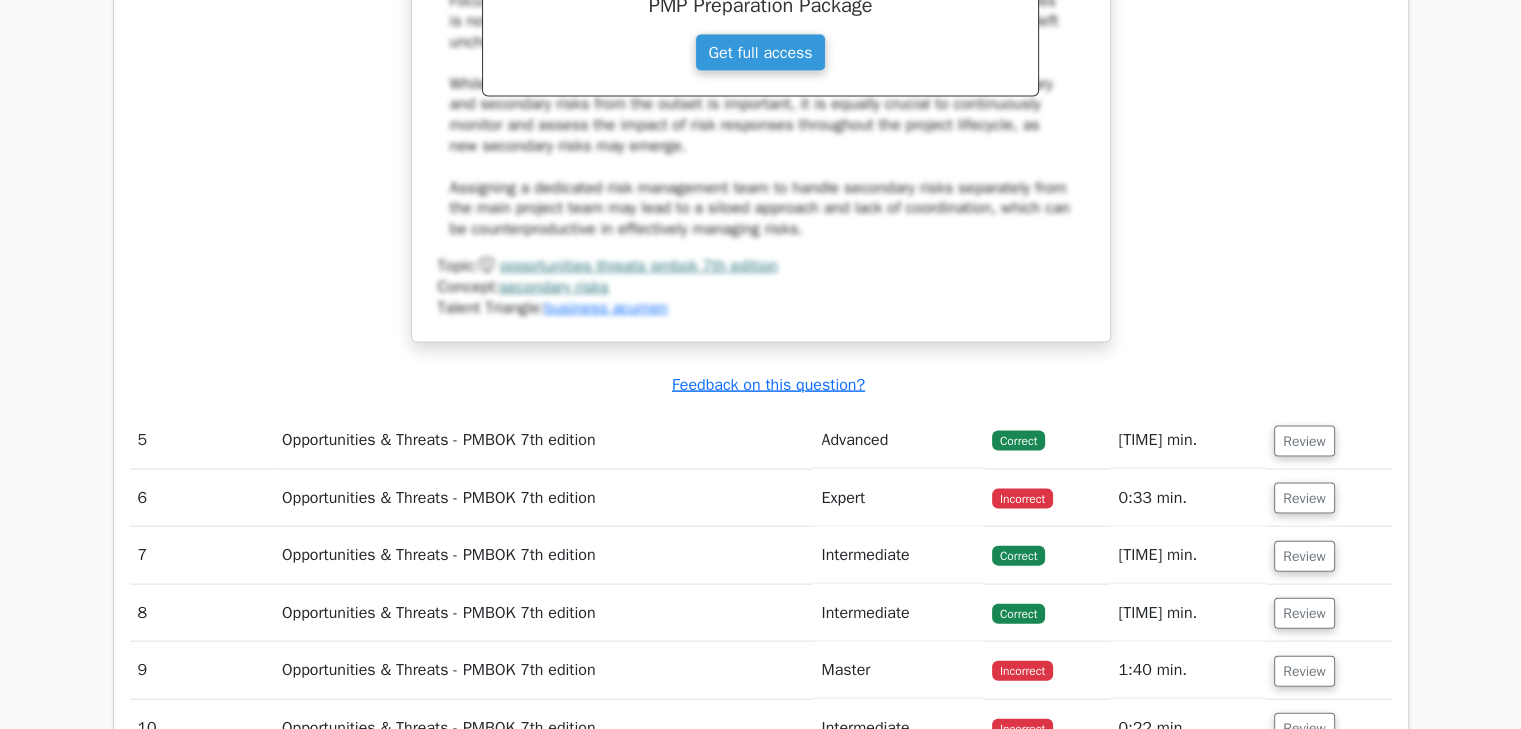 scroll, scrollTop: 4400, scrollLeft: 0, axis: vertical 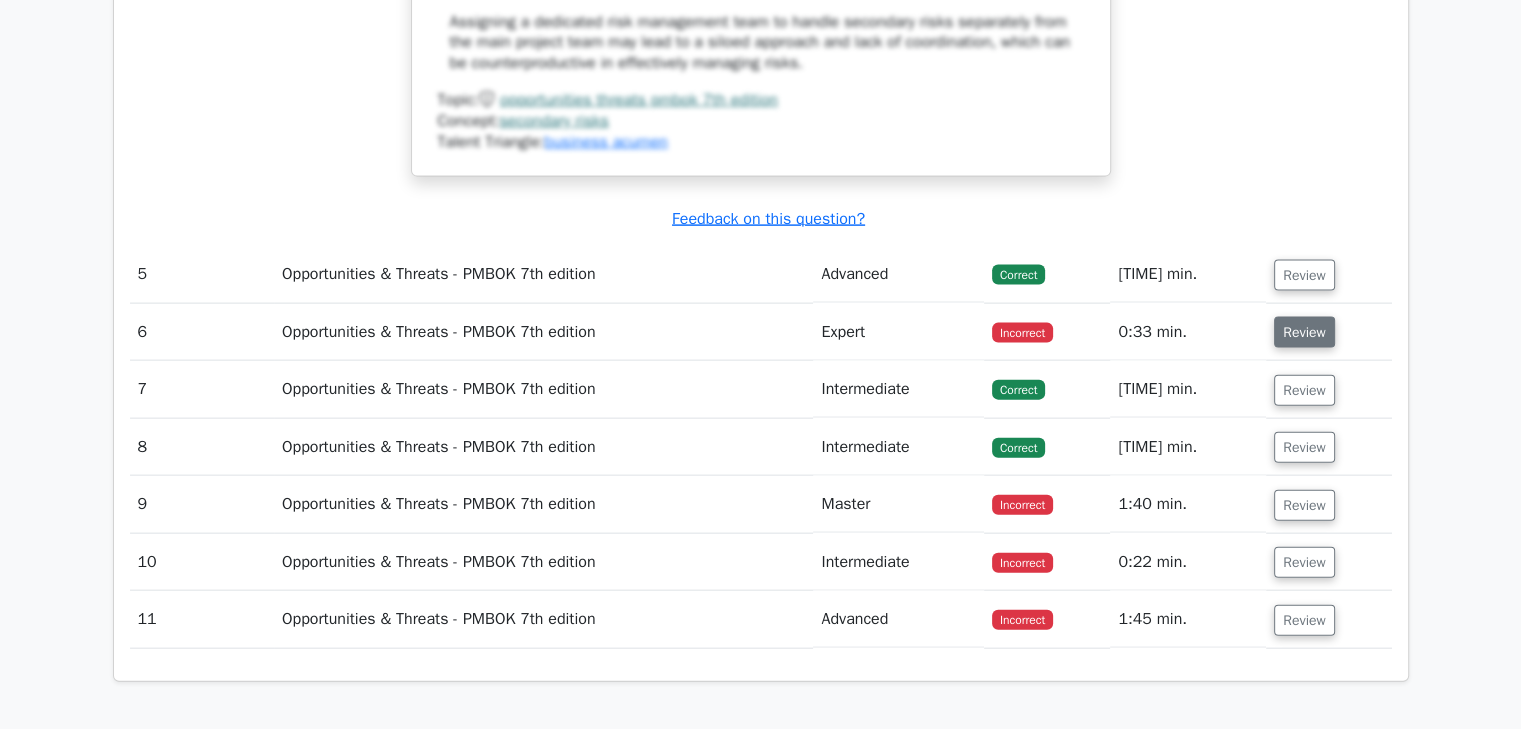 click on "Review" at bounding box center [1304, 332] 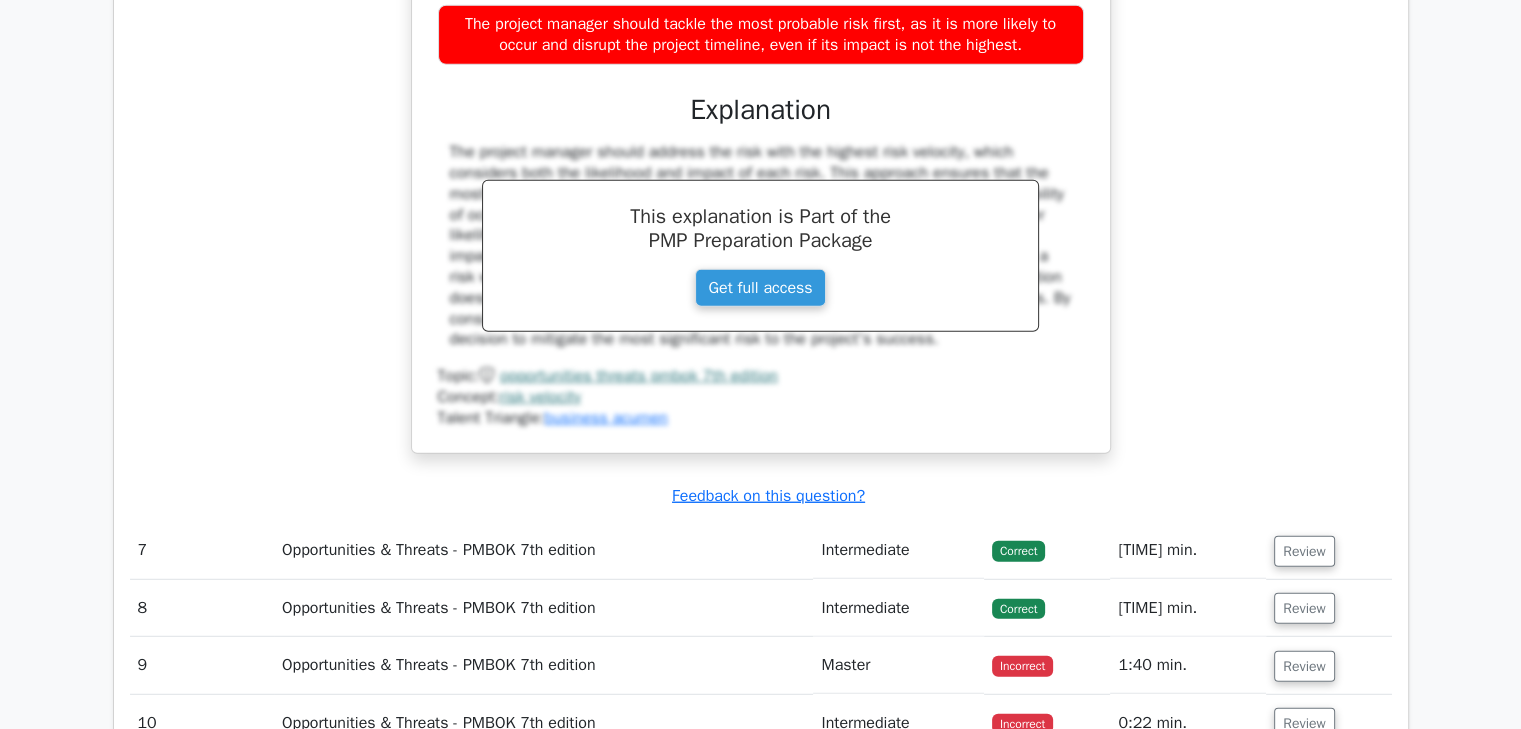 scroll, scrollTop: 5700, scrollLeft: 0, axis: vertical 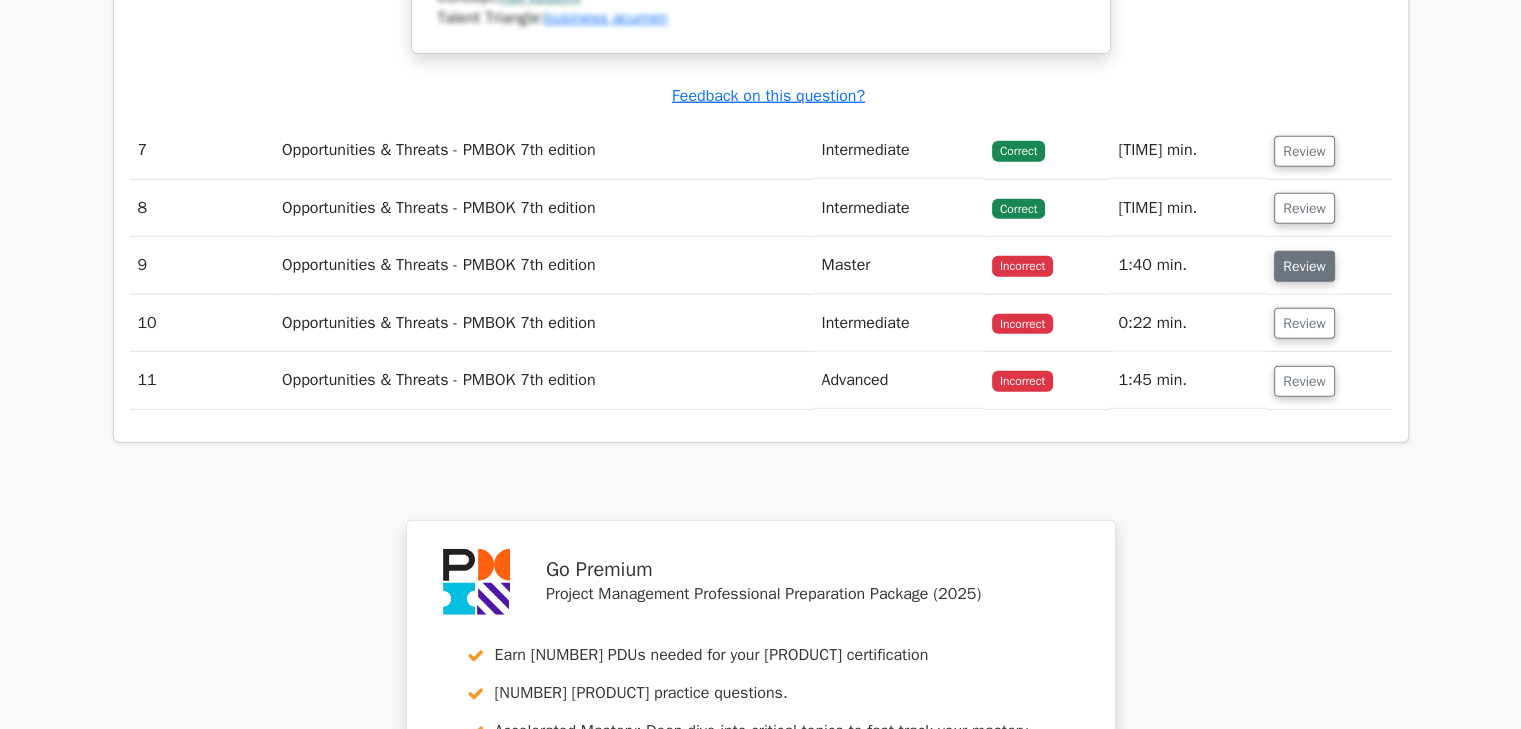 click on "Review" at bounding box center [1304, 266] 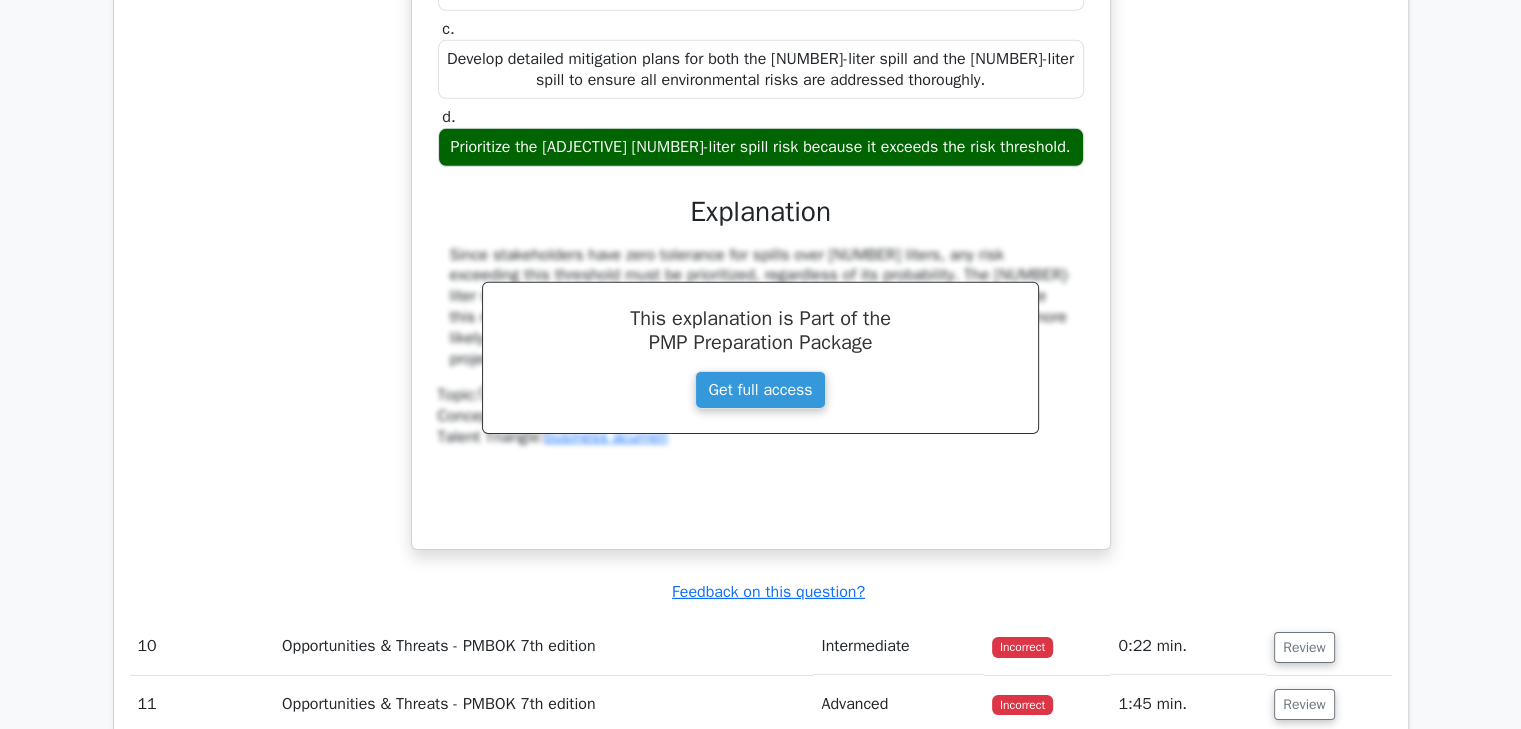 scroll, scrollTop: 6500, scrollLeft: 0, axis: vertical 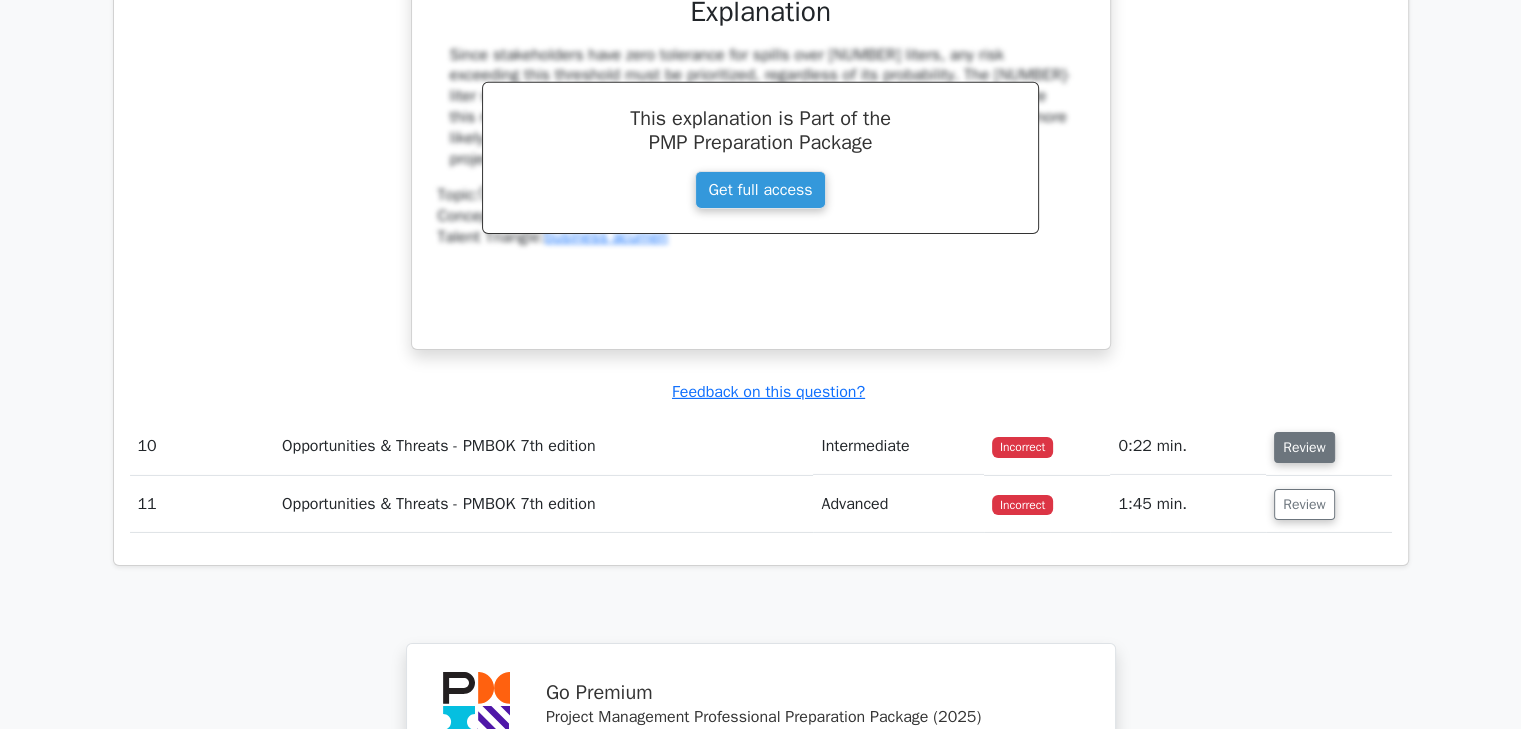 click on "Review" at bounding box center [1304, 447] 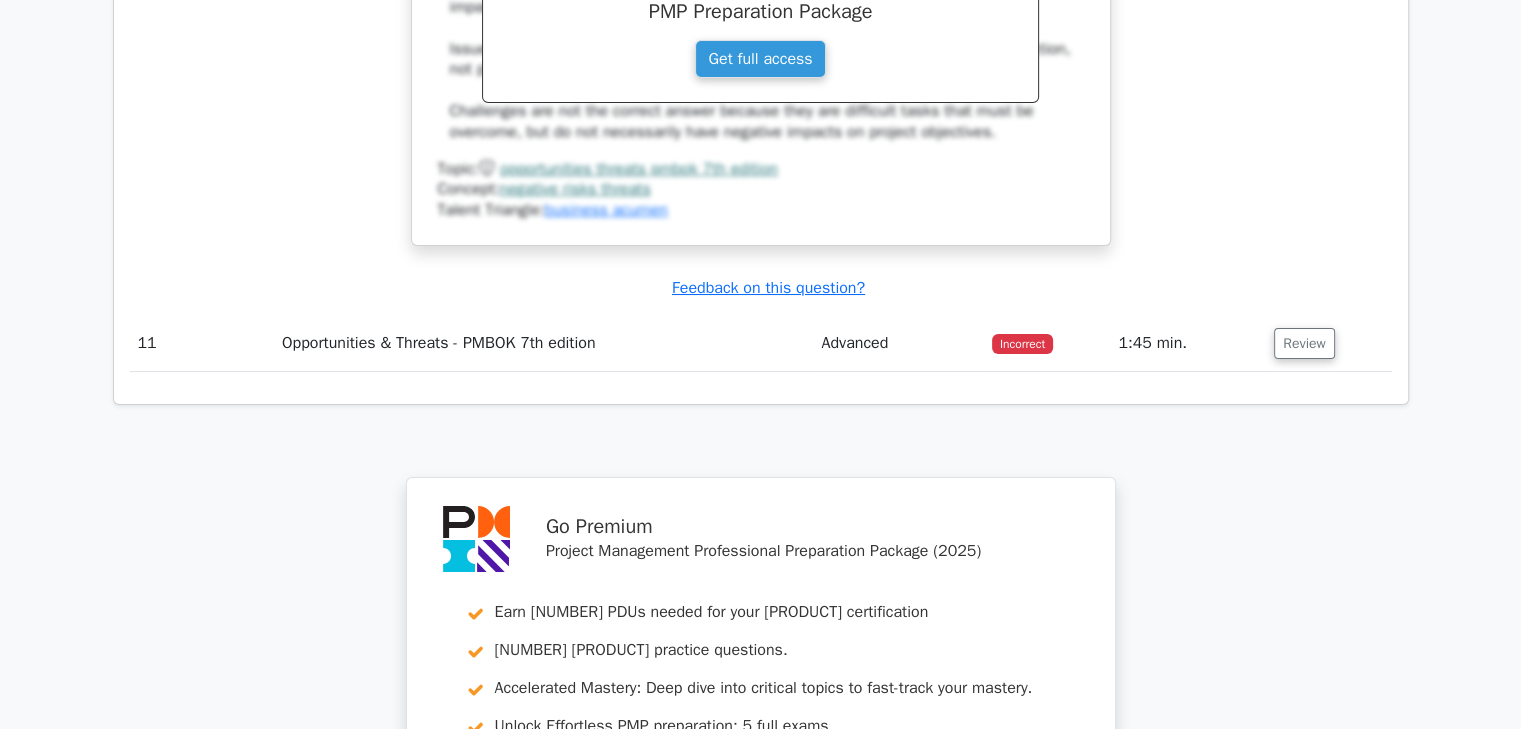 scroll, scrollTop: 7500, scrollLeft: 0, axis: vertical 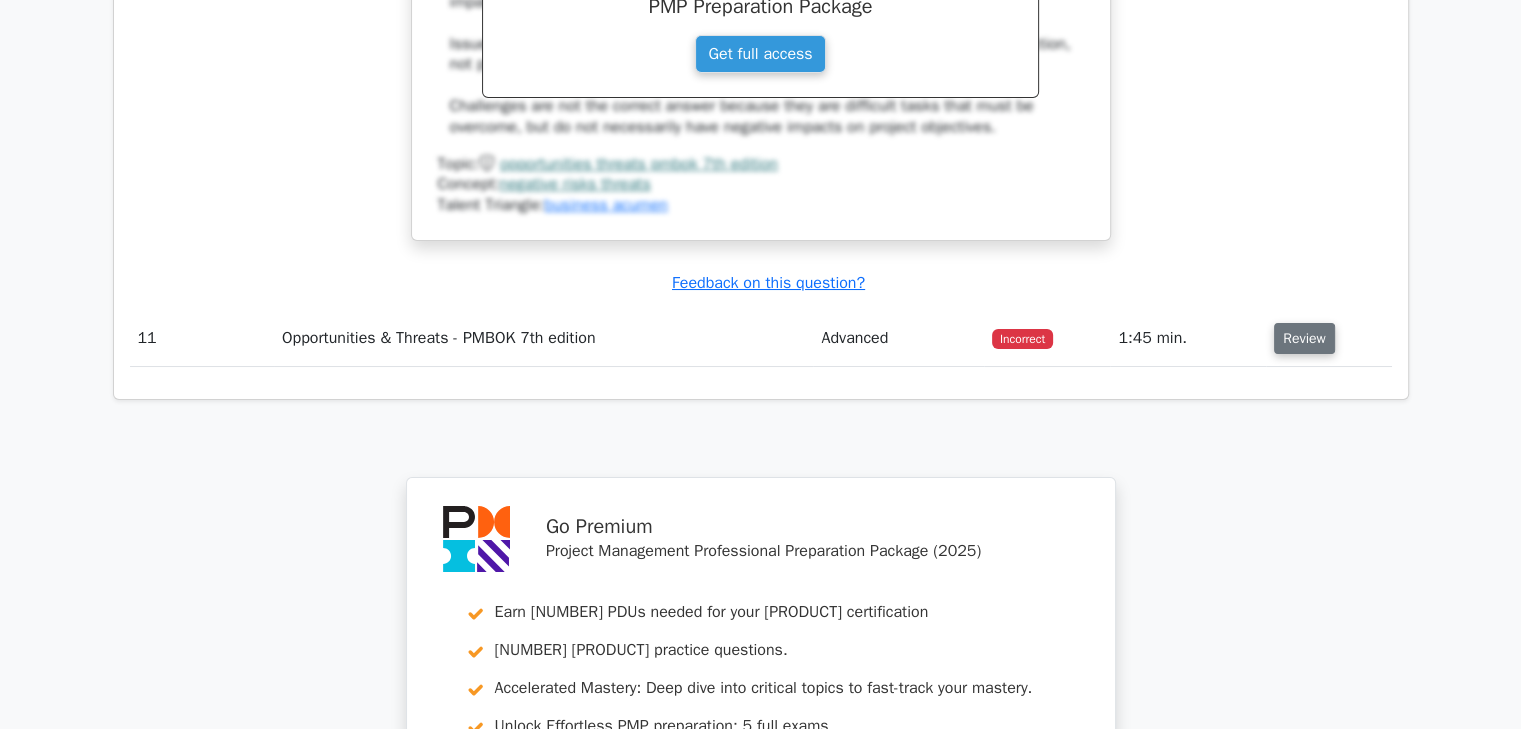 click on "Review" at bounding box center (1304, 338) 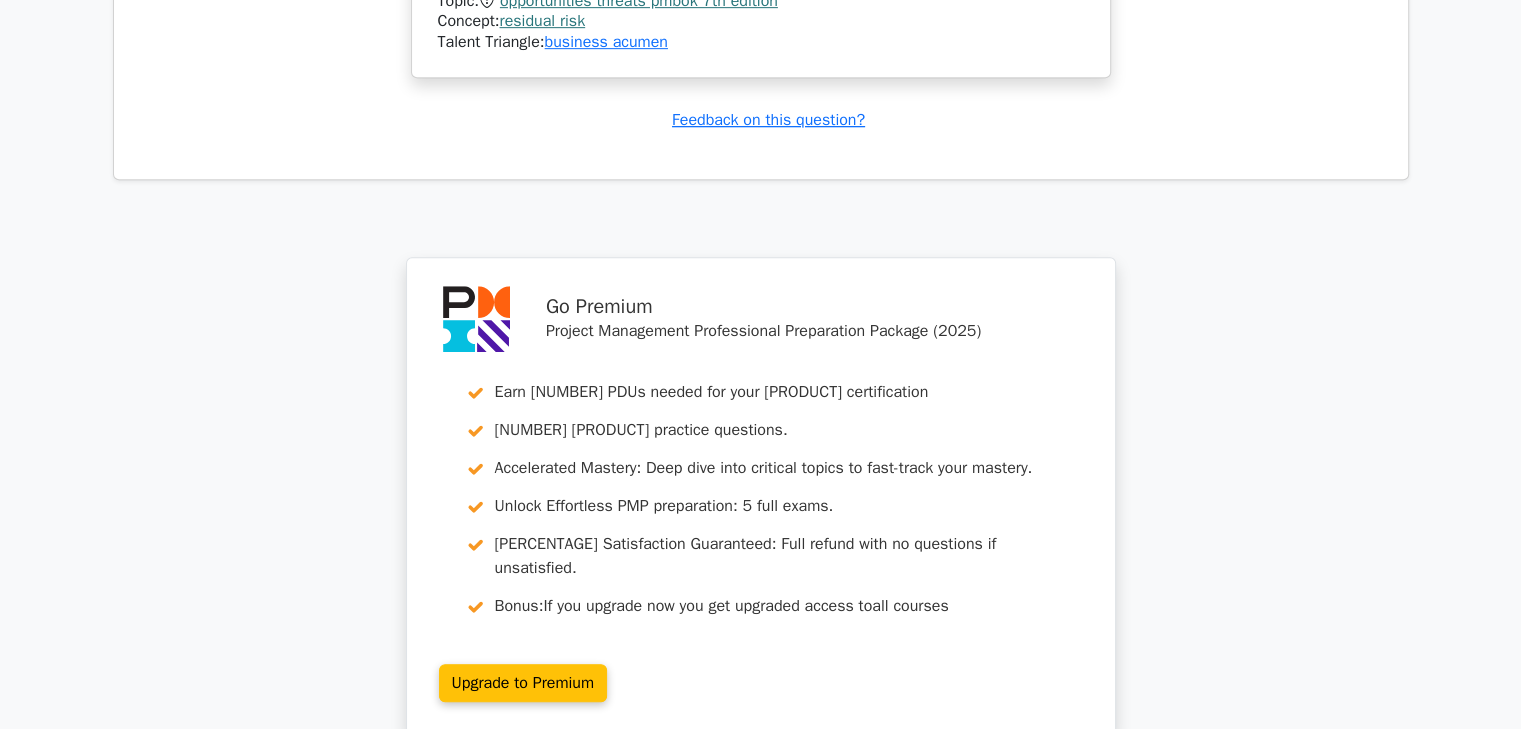 scroll, scrollTop: 8900, scrollLeft: 0, axis: vertical 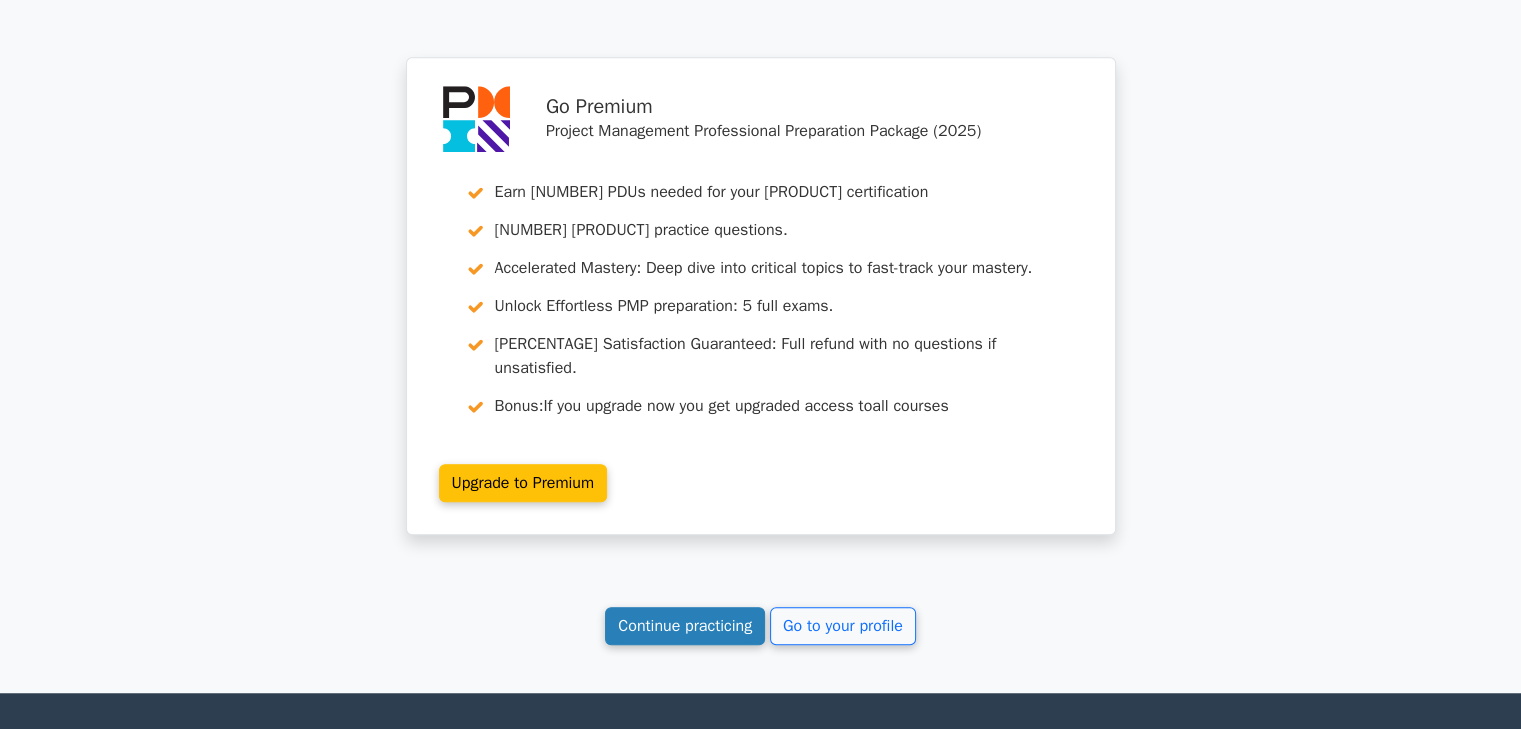 click on "Continue practicing" at bounding box center [685, 626] 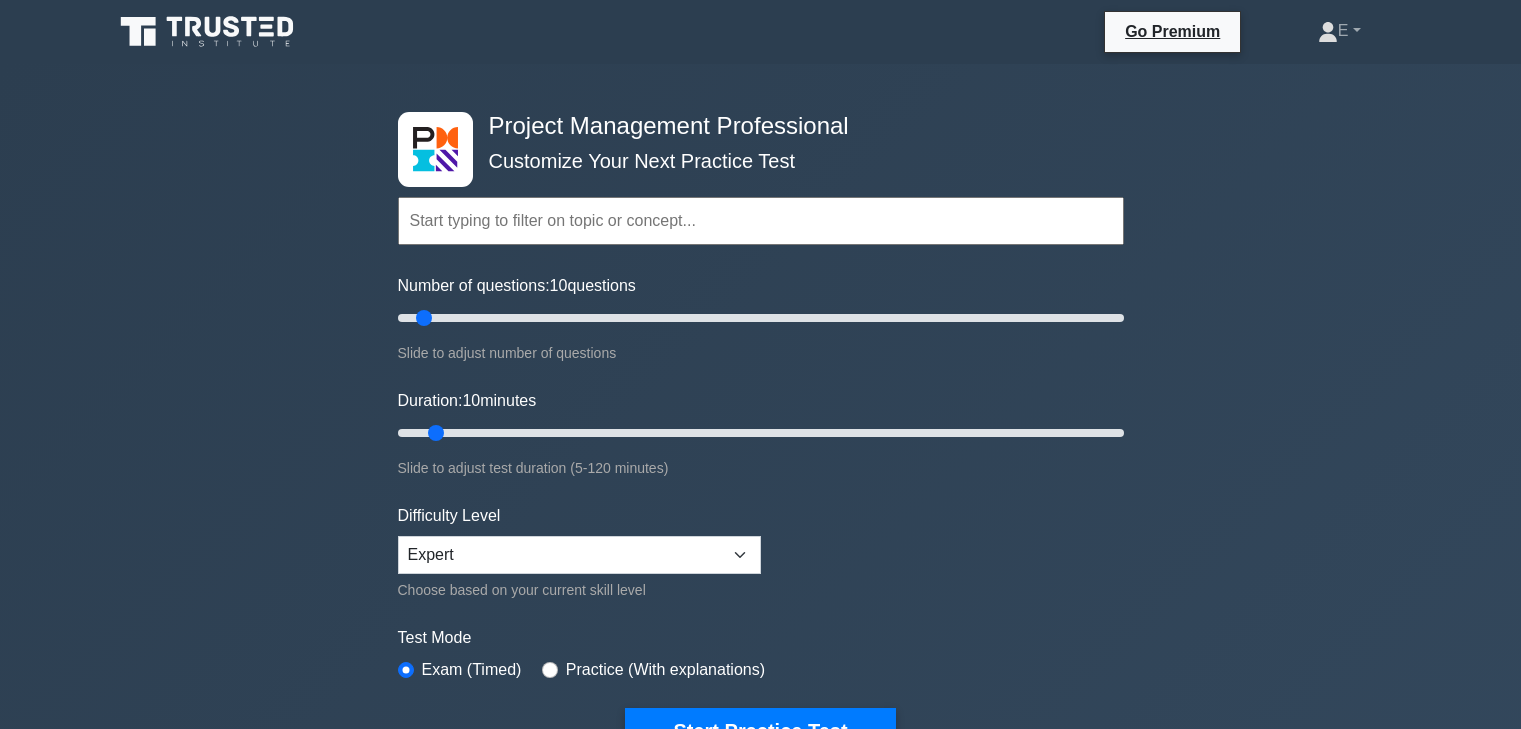 scroll, scrollTop: 0, scrollLeft: 0, axis: both 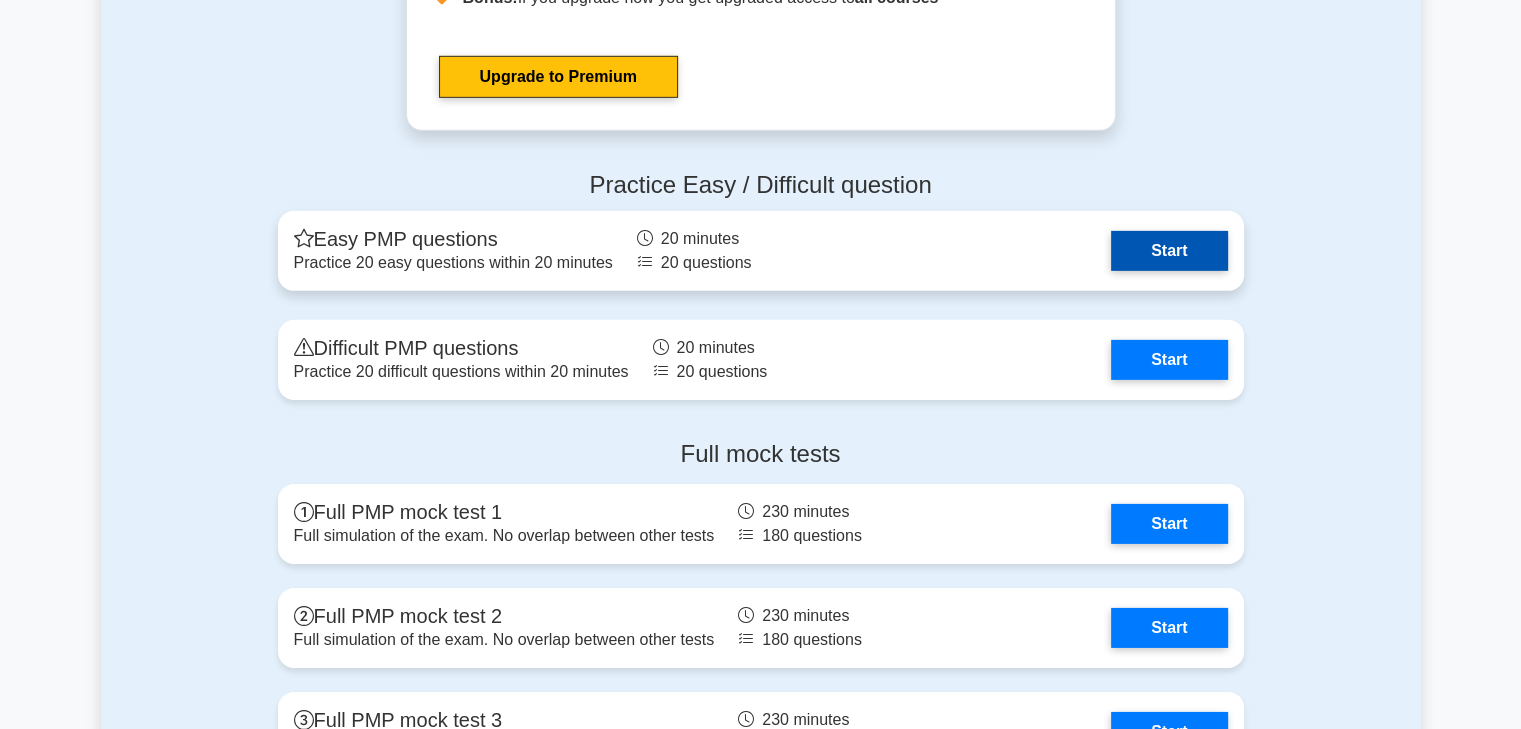 click on "Start" at bounding box center (1169, 251) 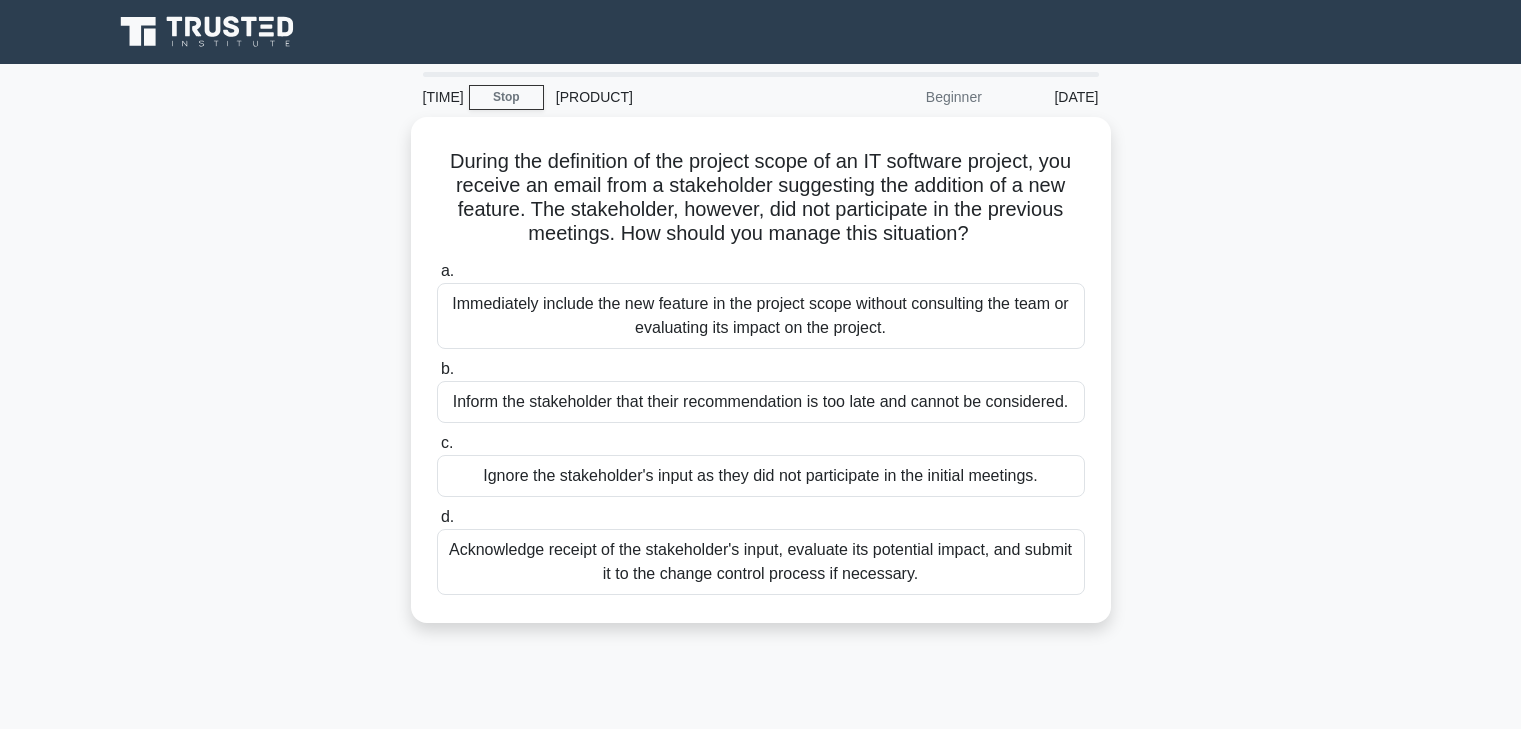 scroll, scrollTop: 0, scrollLeft: 0, axis: both 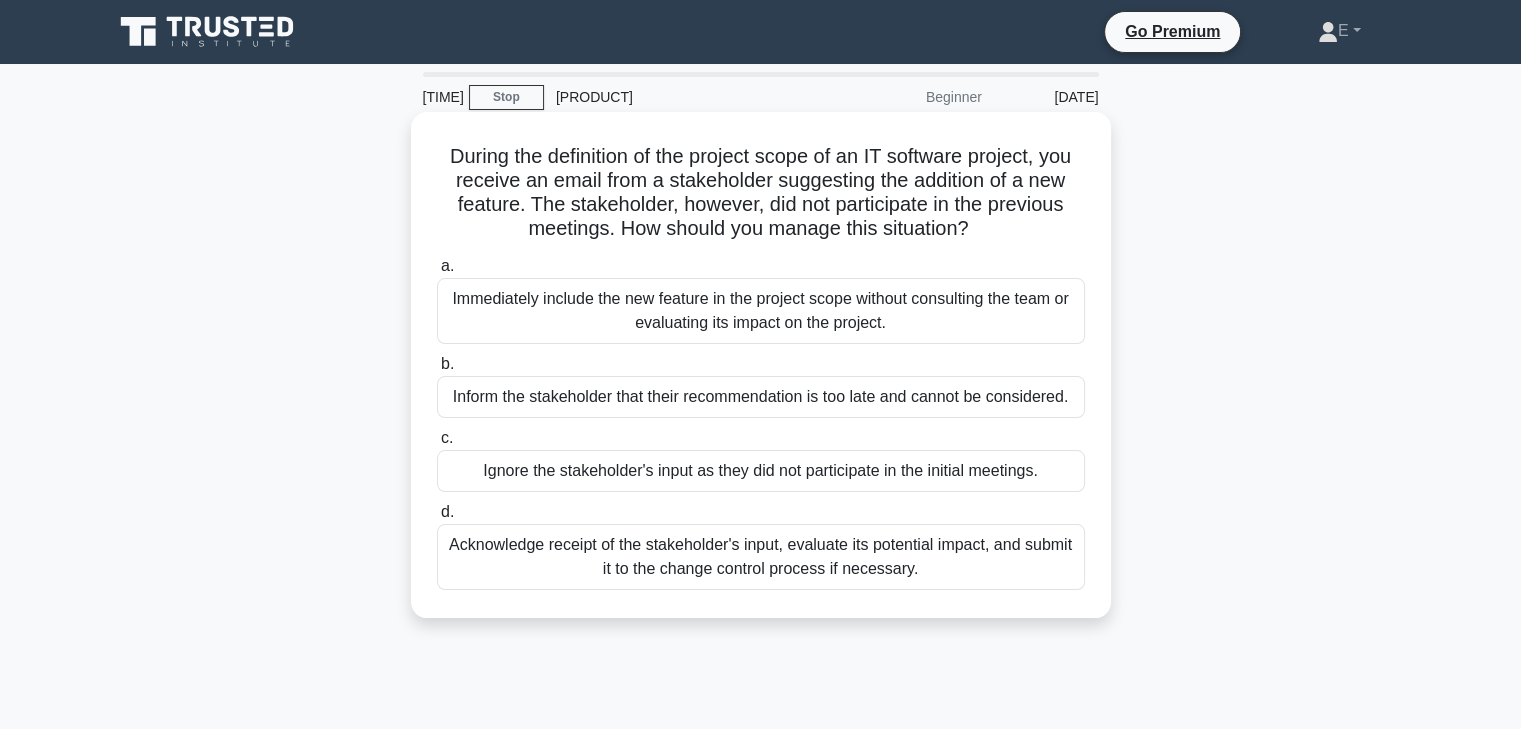 click on "Acknowledge receipt of the stakeholder's input, evaluate its potential impact, and submit it to the change control process if necessary." at bounding box center (761, 557) 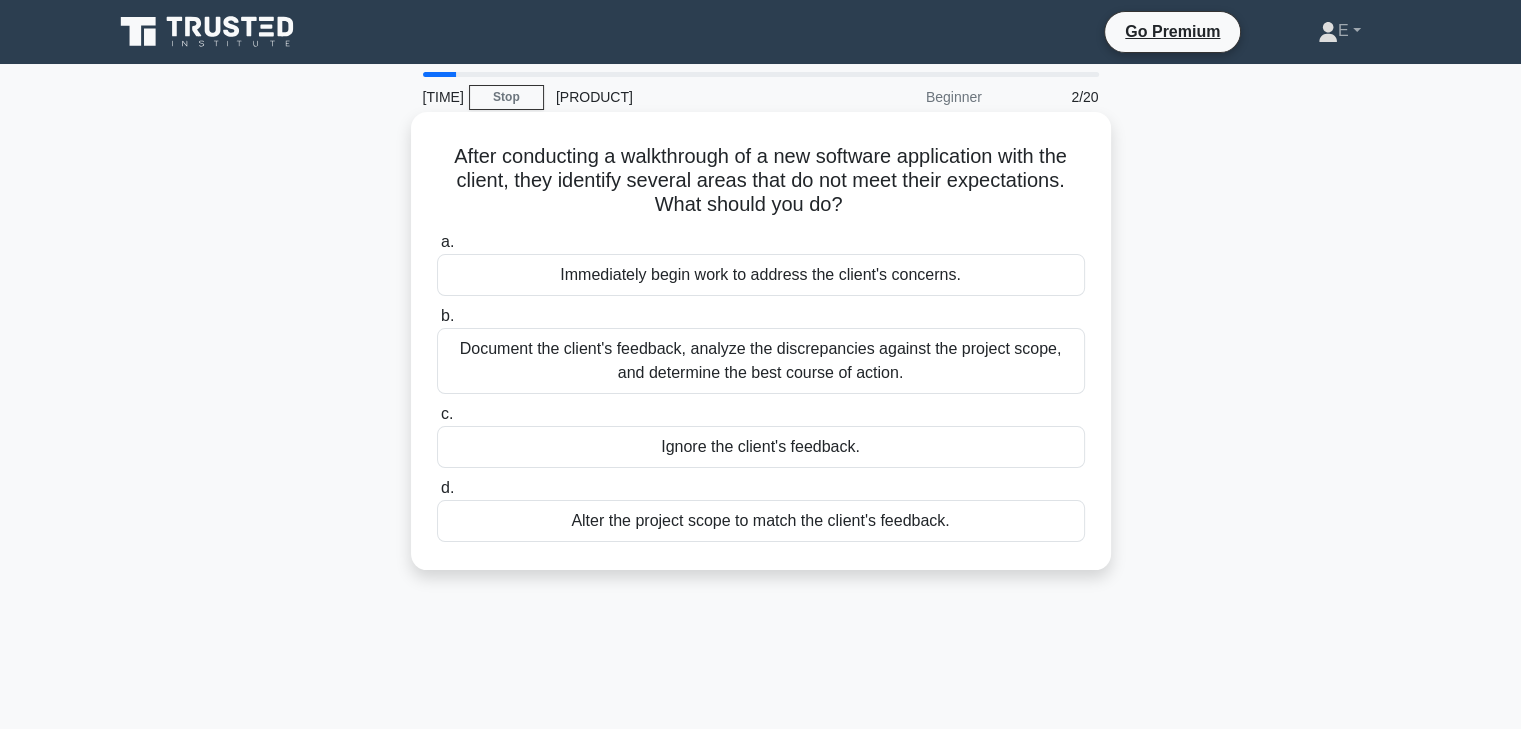 click on "Document the client's feedback, analyze the discrepancies against the project scope, and determine the best course of action." at bounding box center (761, 361) 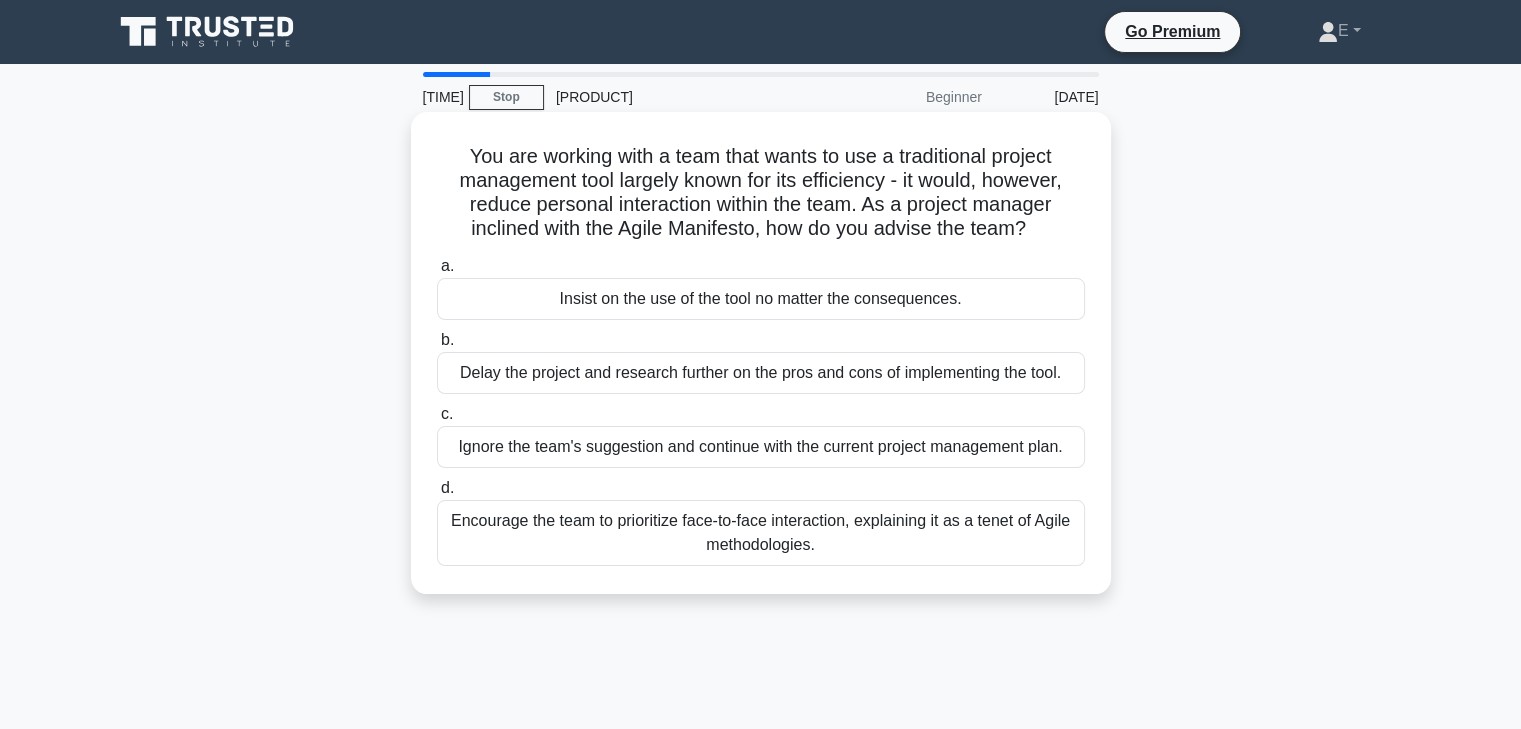 click on "Encourage the team to prioritize face-to-face interaction, explaining it as a tenet of Agile methodologies." at bounding box center (761, 533) 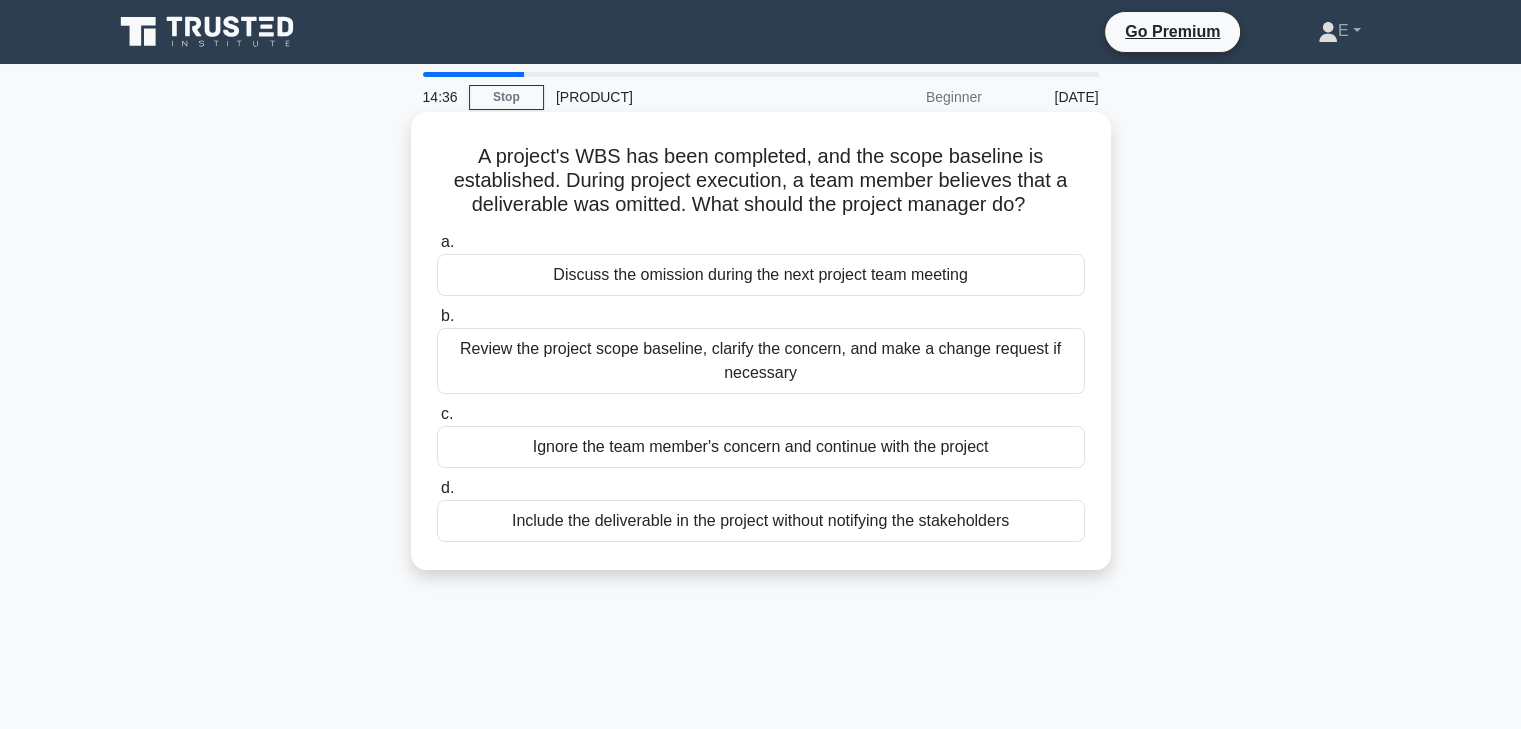 click on "Review the project scope baseline, clarify the concern, and make a change request if necessary" at bounding box center [761, 361] 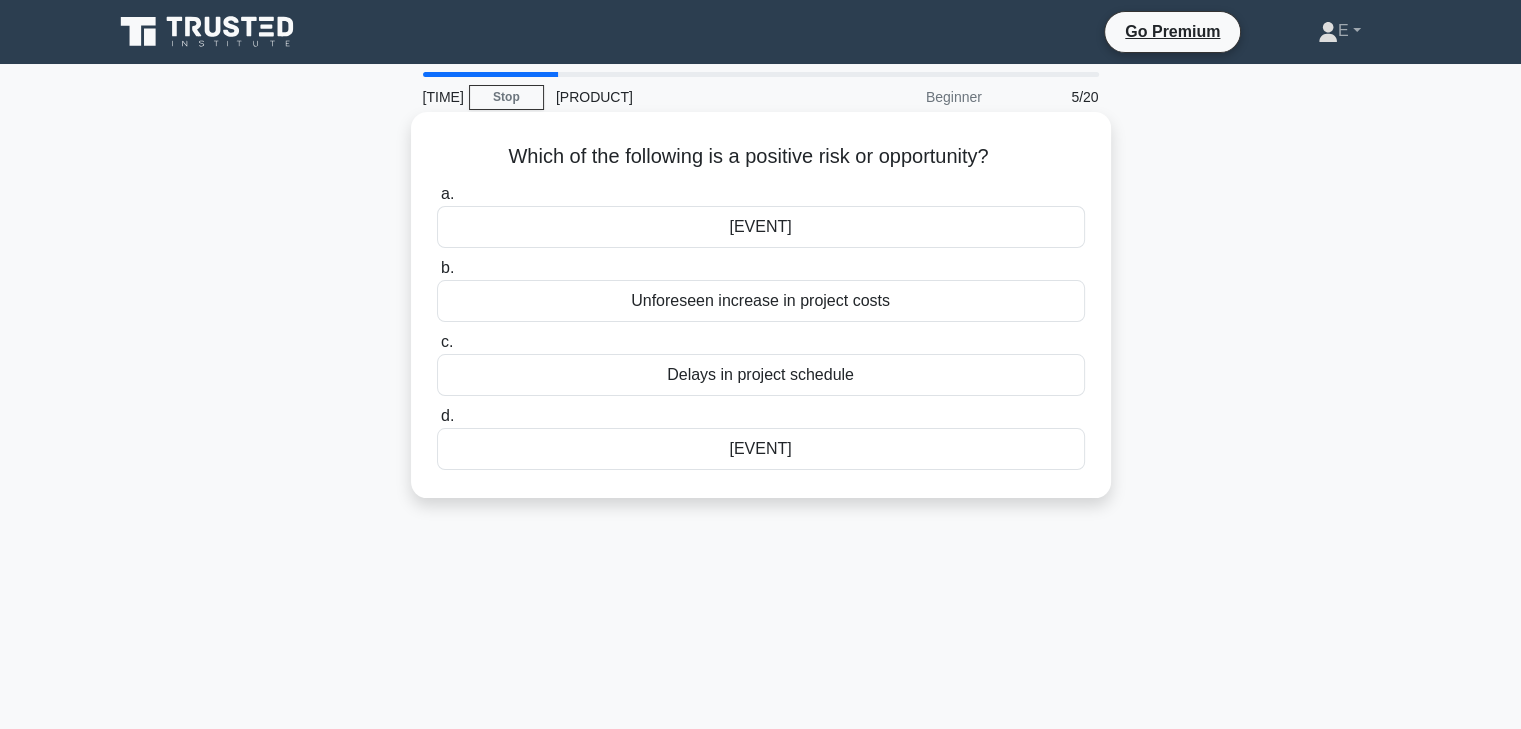 click on "[EVENT]" at bounding box center (761, 449) 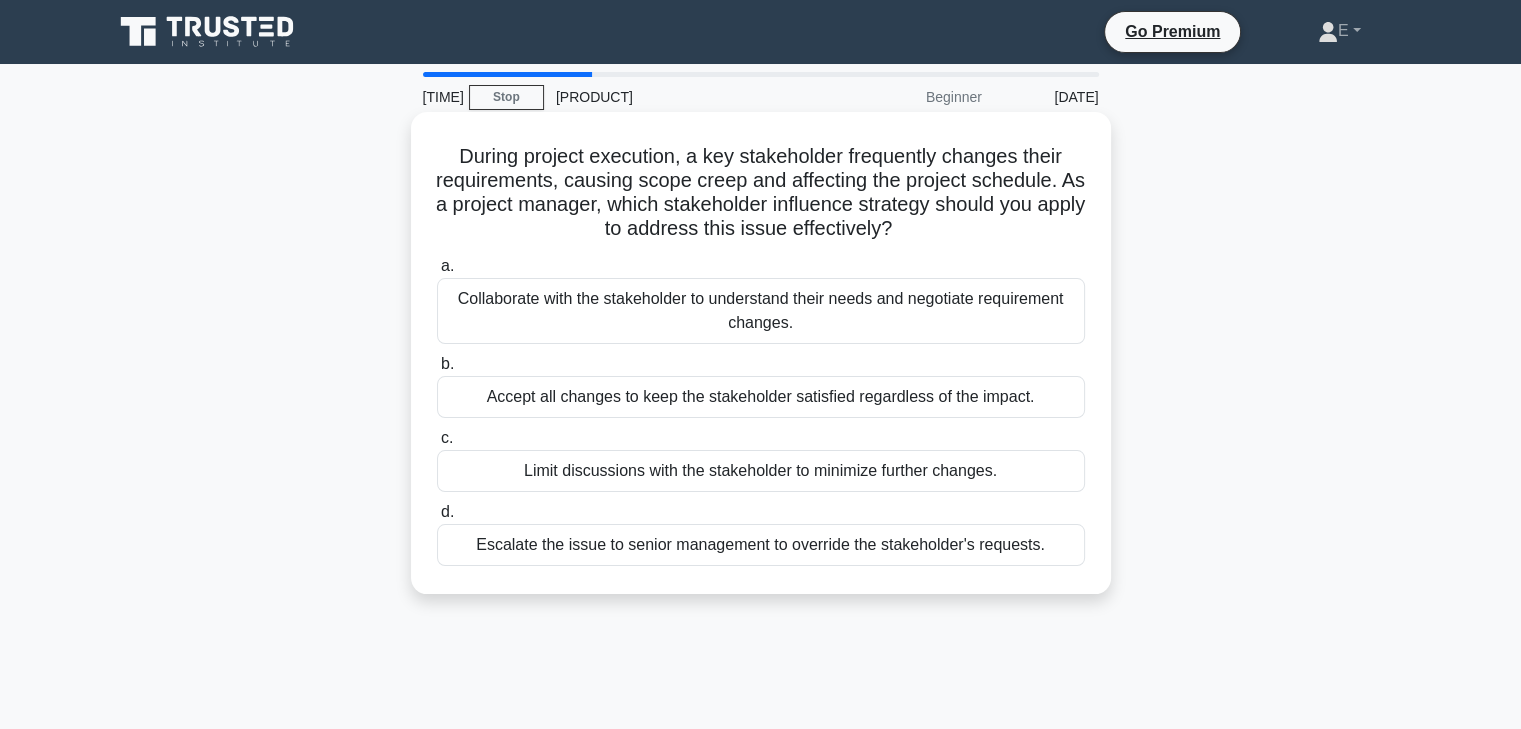 click on "Collaborate with the stakeholder to understand their needs and negotiate requirement changes." at bounding box center [761, 311] 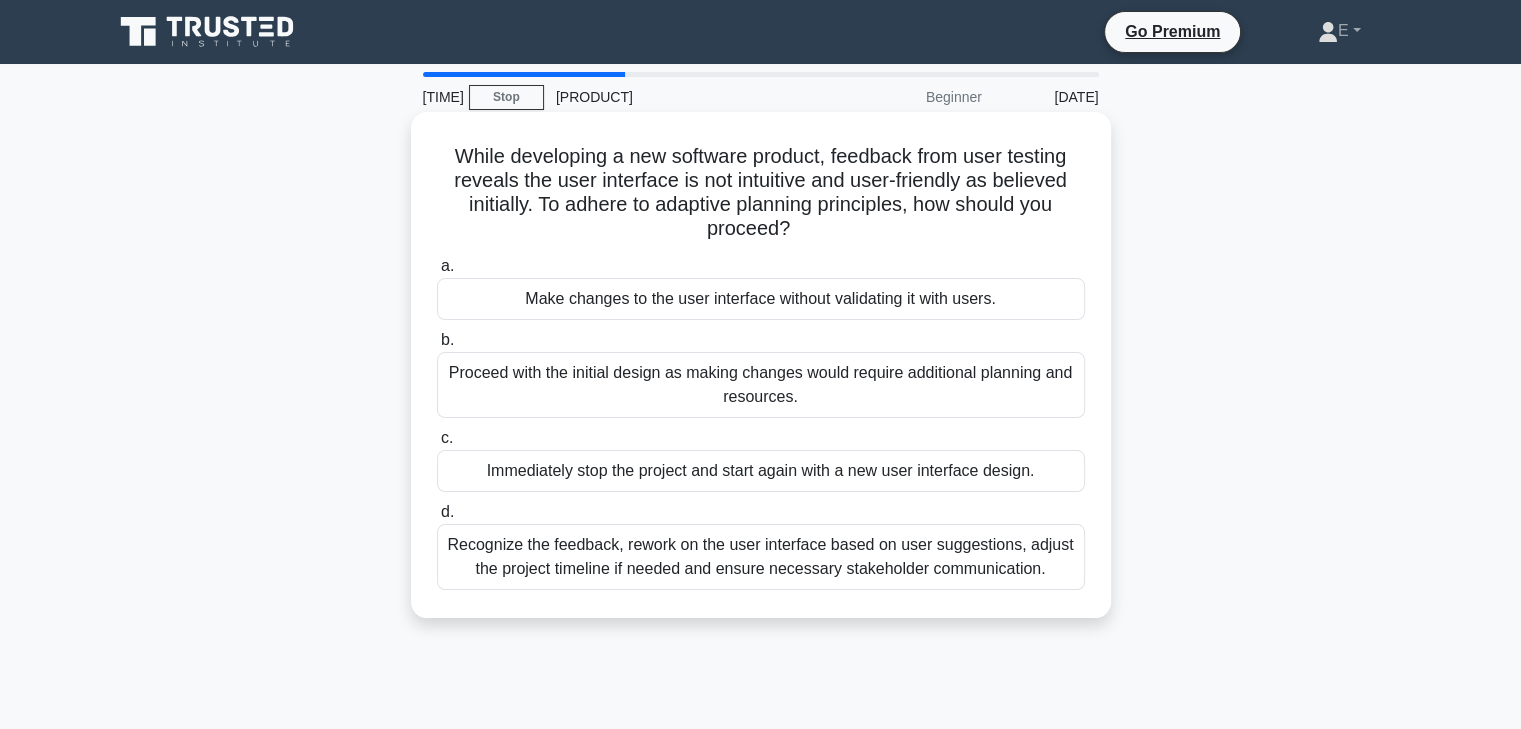 click on "Recognize the feedback, rework on the user interface based on user suggestions, adjust the project timeline if needed and ensure necessary stakeholder communication." at bounding box center [761, 557] 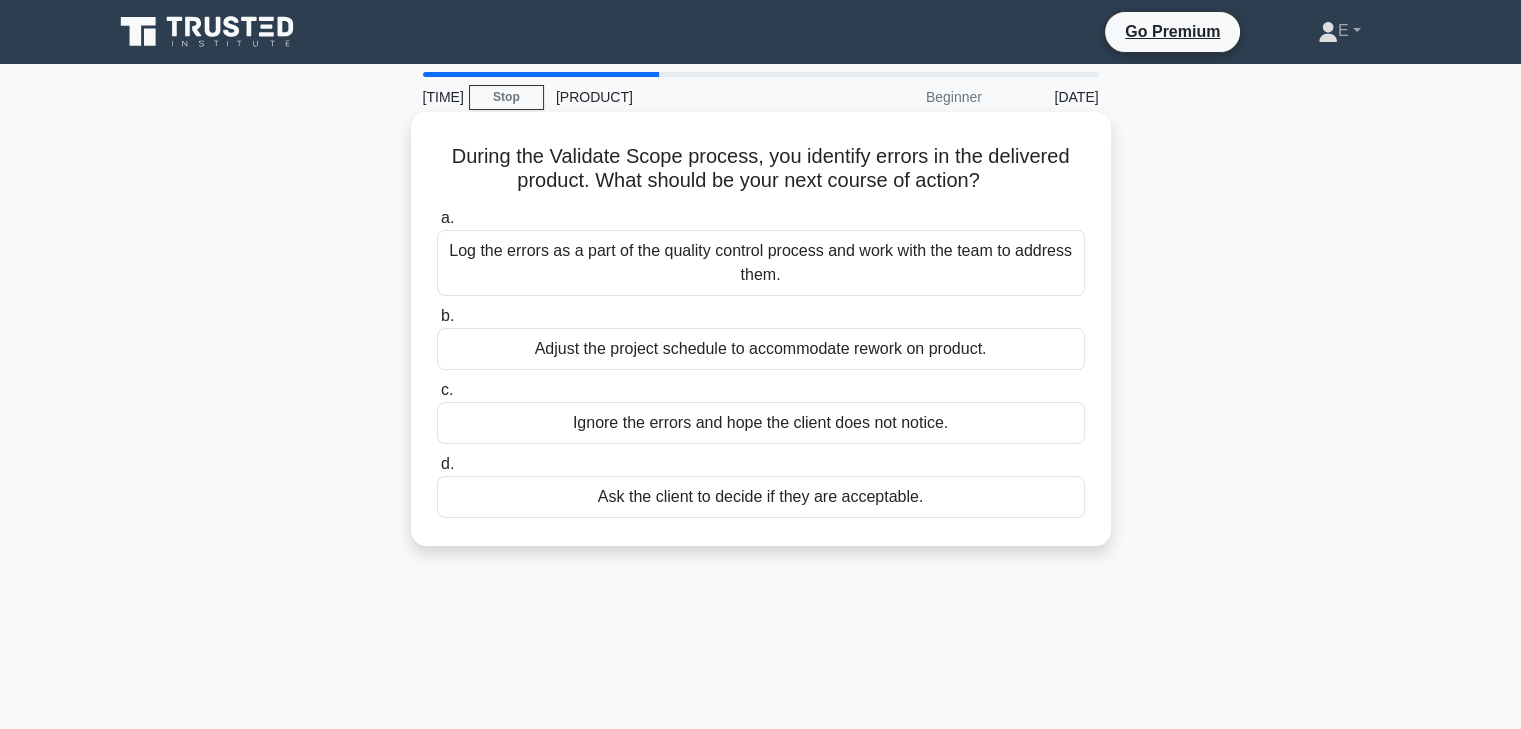 click on "Log the errors as a part of the quality control process and work with the team to address them." at bounding box center (761, 263) 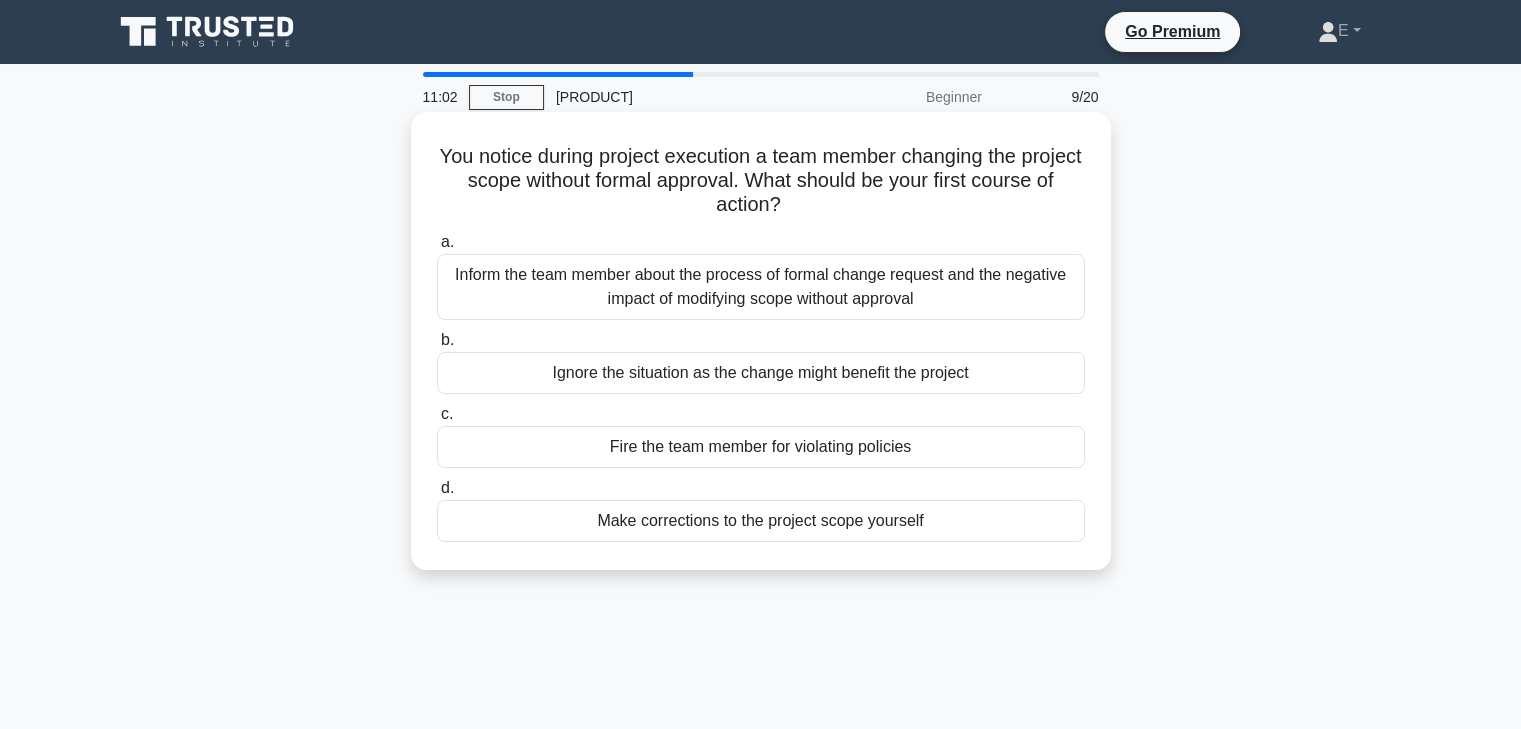 click on "Inform the team member about the process of formal change request and the negative impact of modifying scope without approval" at bounding box center (761, 287) 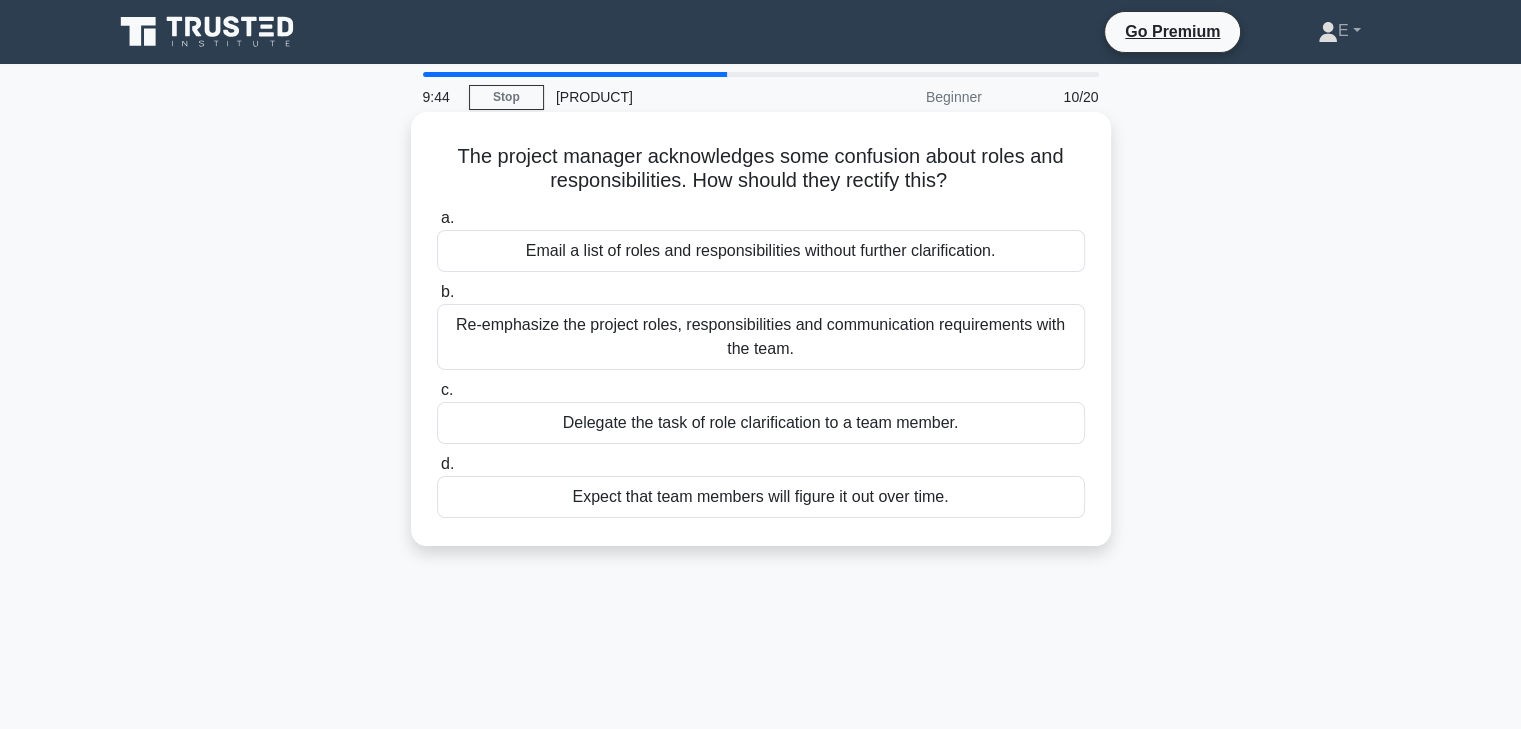 click on "Re-emphasize the project roles, responsibilities and communication requirements with the team." at bounding box center [761, 337] 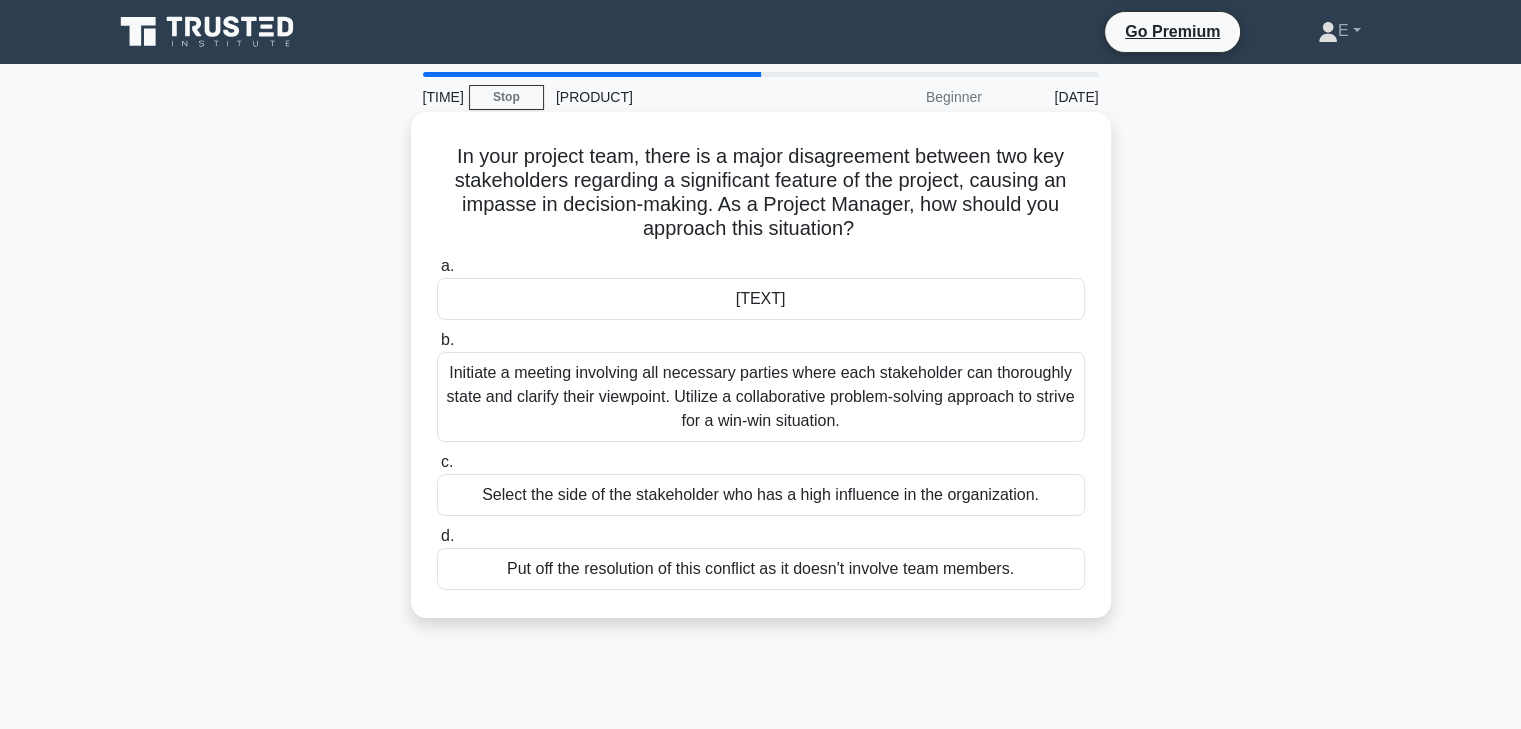 click on "Initiate a meeting involving all necessary parties where each stakeholder can thoroughly state and clarify their viewpoint. Utilize a collaborative problem-solving approach to strive for a win-win situation." at bounding box center [761, 397] 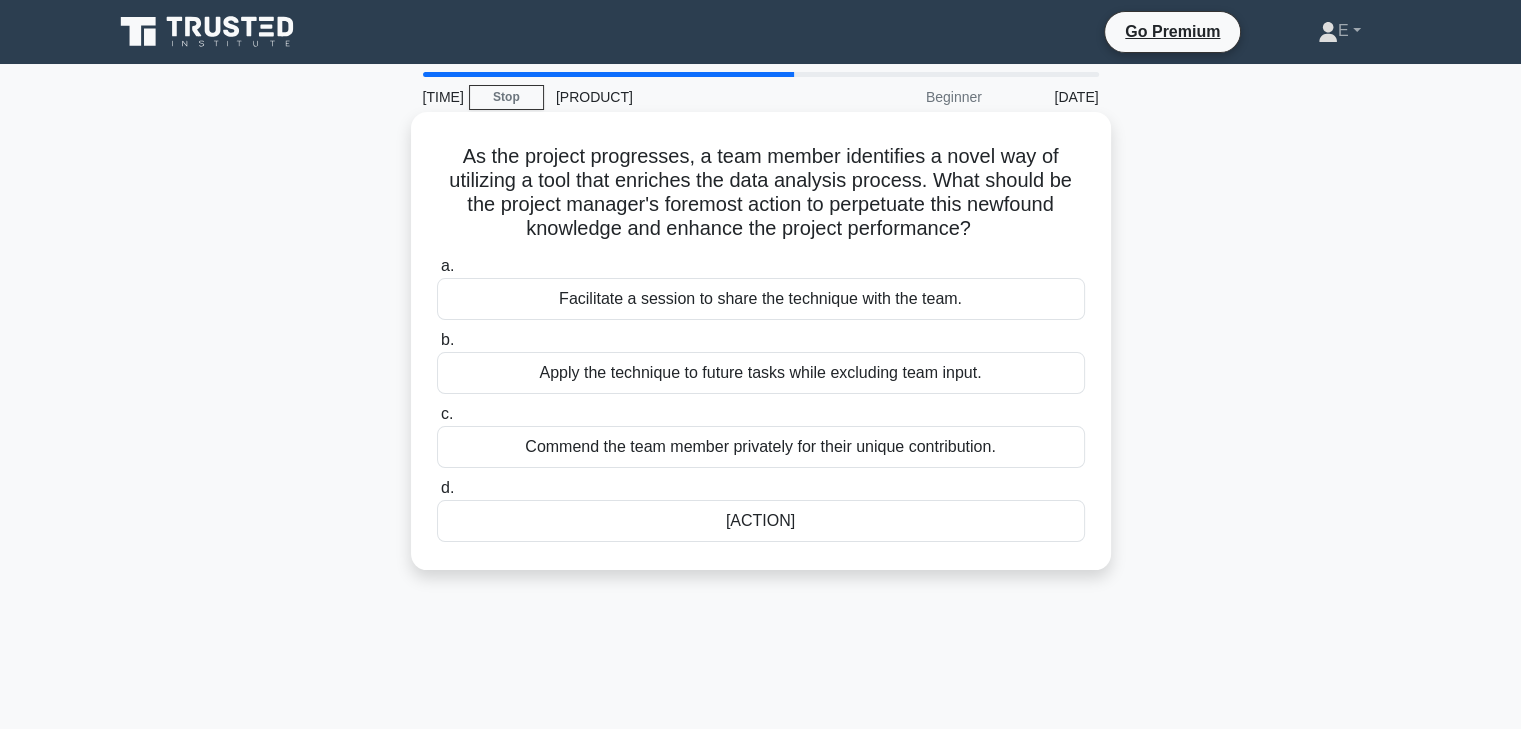 click on "Facilitate a session to share the technique with the team." at bounding box center (761, 299) 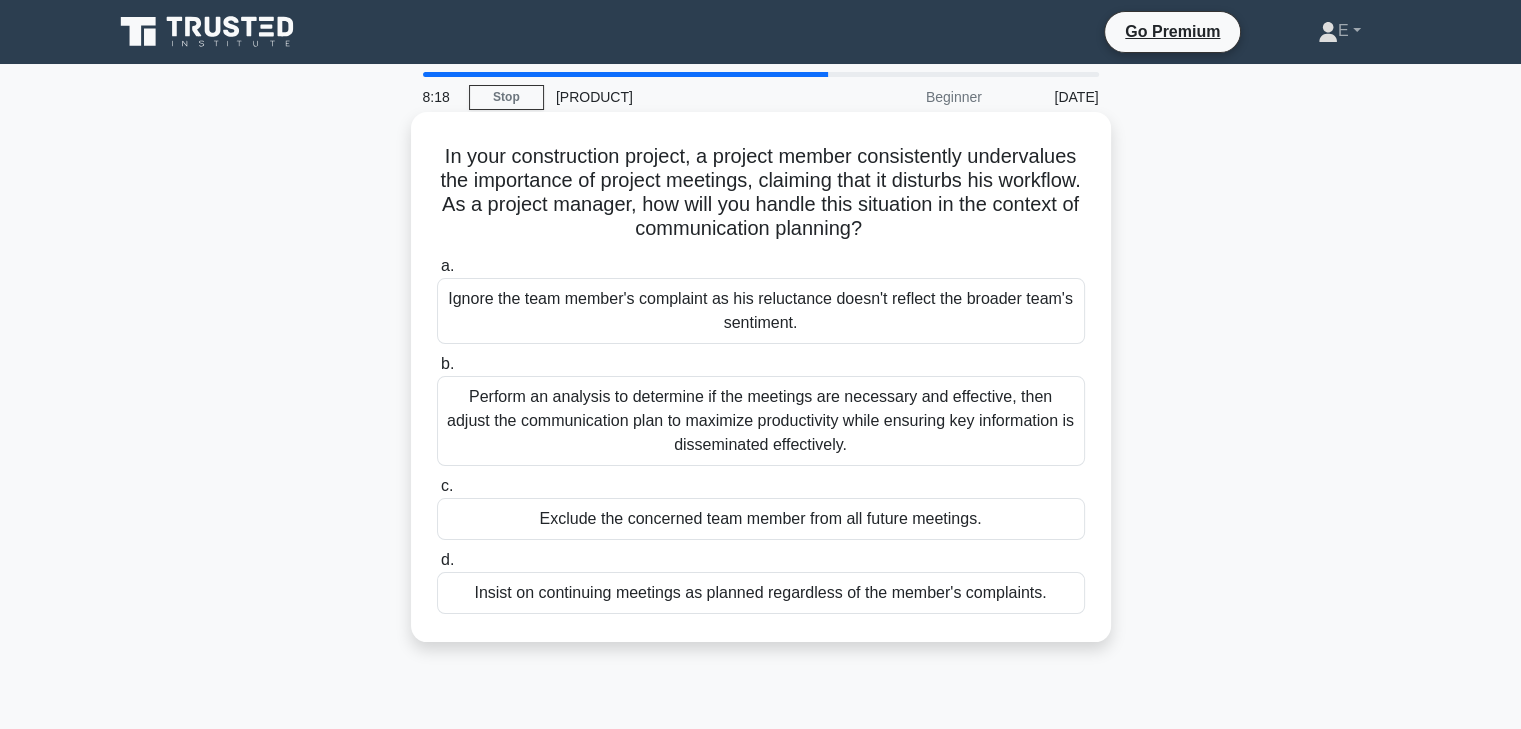 click on "Perform an analysis to determine if the meetings are necessary and effective, then adjust the communication plan to maximize productivity while ensuring key information is disseminated effectively." at bounding box center [761, 421] 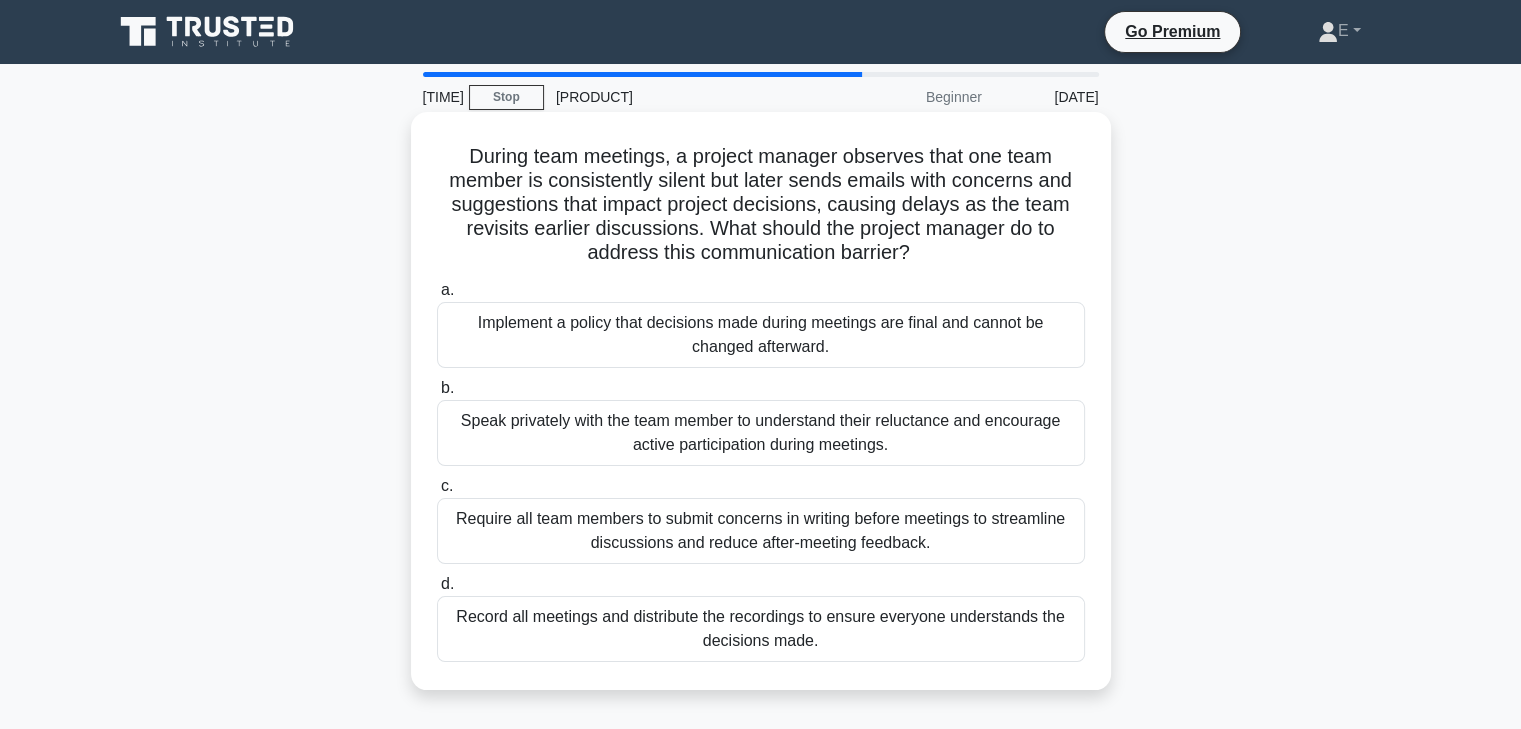 click on "Speak privately with the team member to understand their reluctance and encourage active participation during meetings." at bounding box center (761, 433) 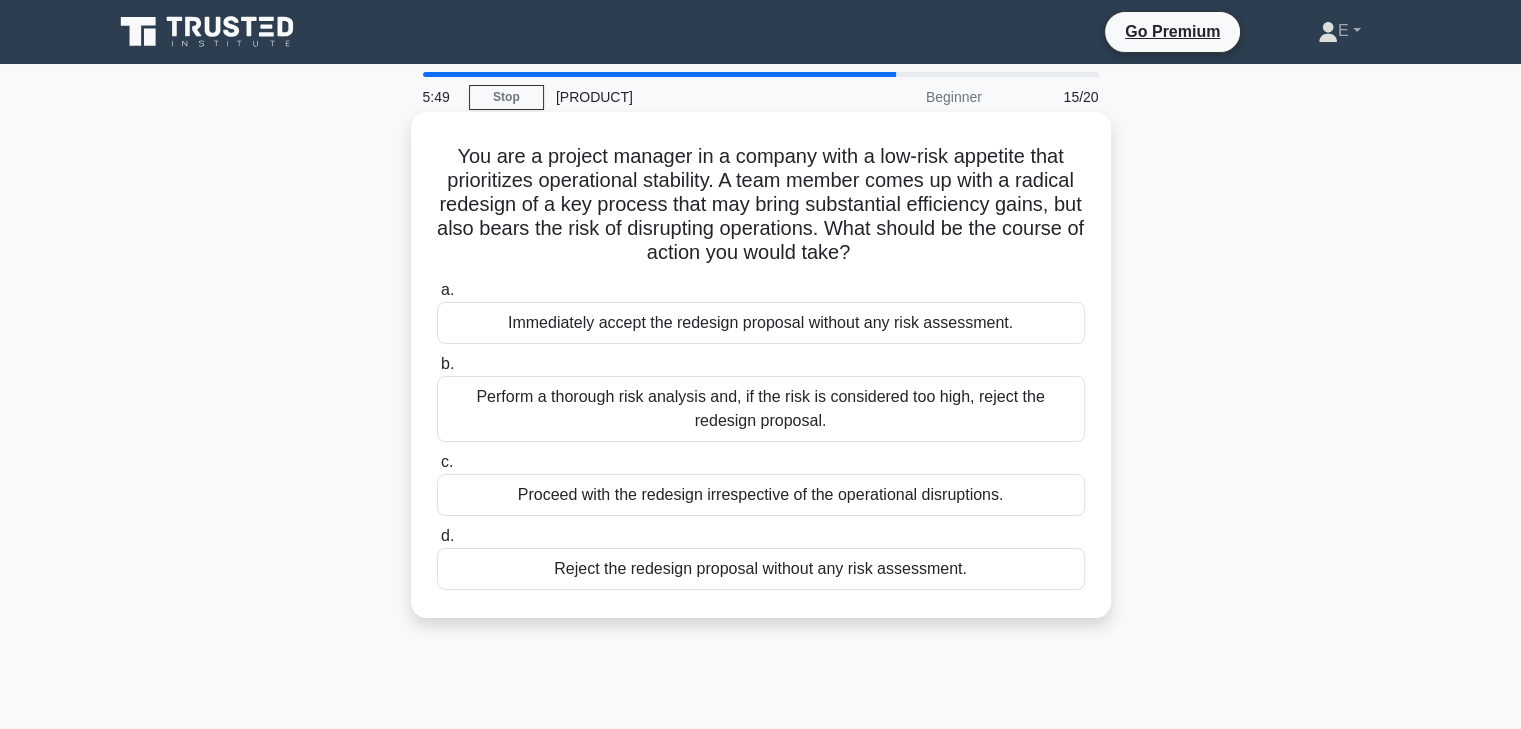 click on "Immediately accept the redesign proposal without any risk assessment." at bounding box center (761, 323) 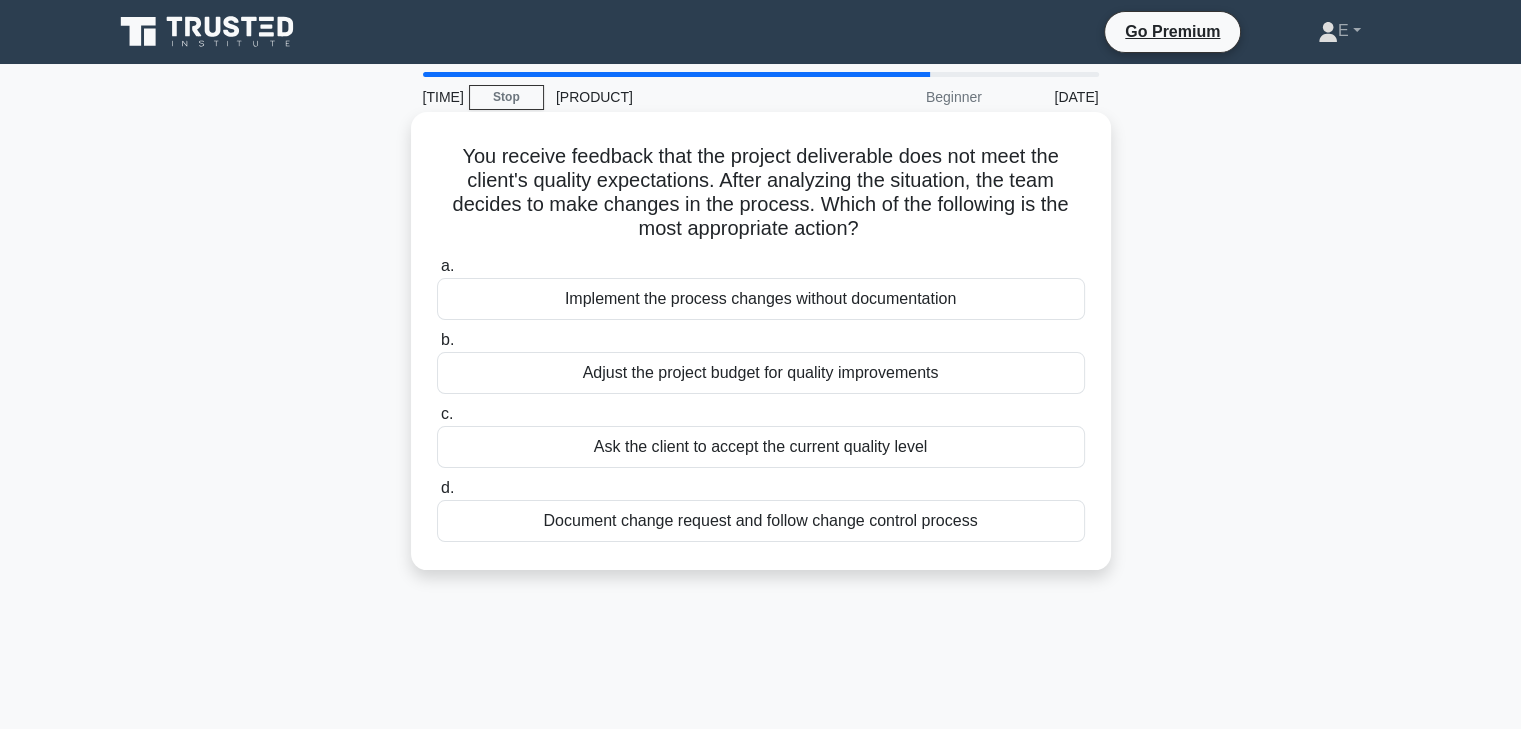 click on "Document change request and follow change control process" at bounding box center (761, 521) 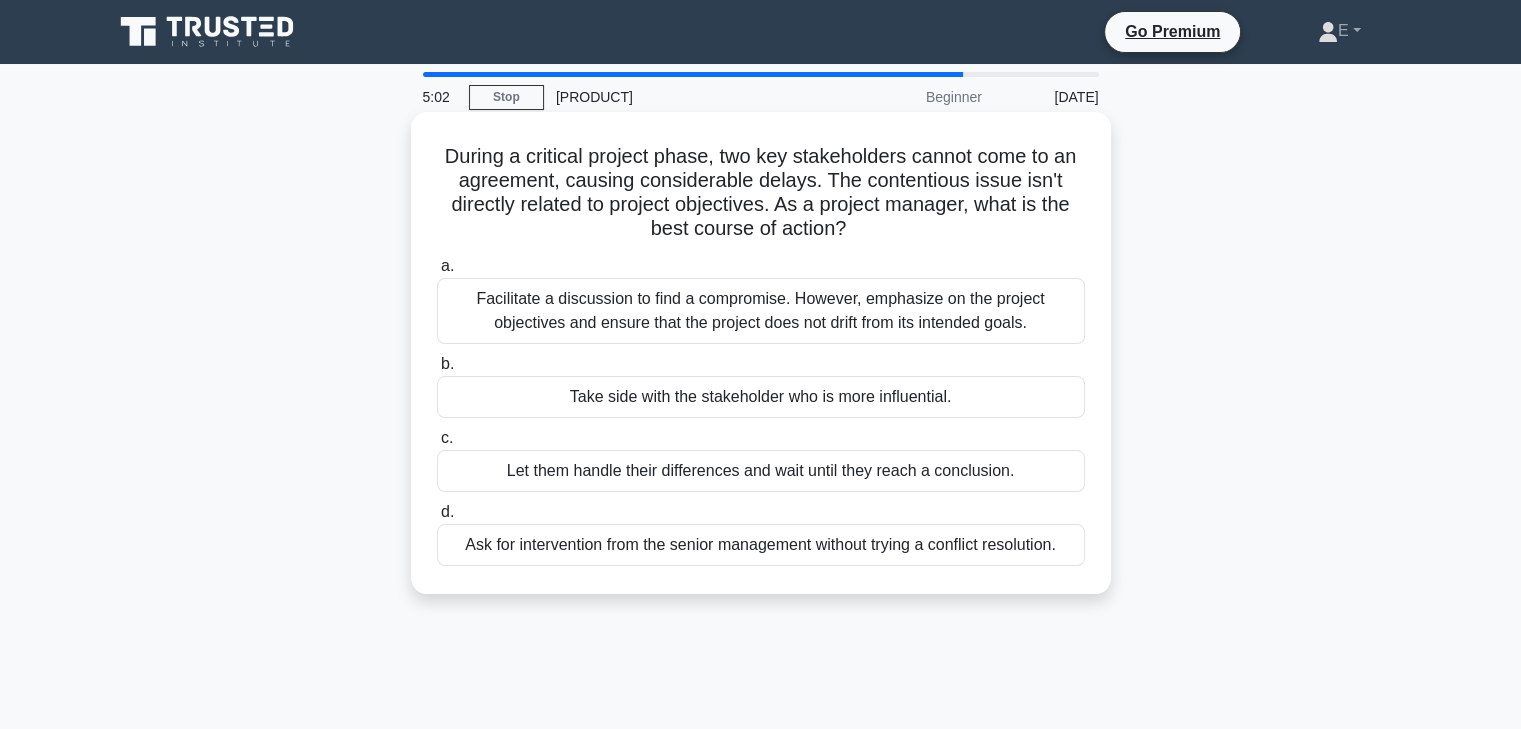 click on "Facilitate a discussion to find a compromise. However, emphasize on the project objectives and ensure that the project does not drift from its intended goals." at bounding box center [761, 311] 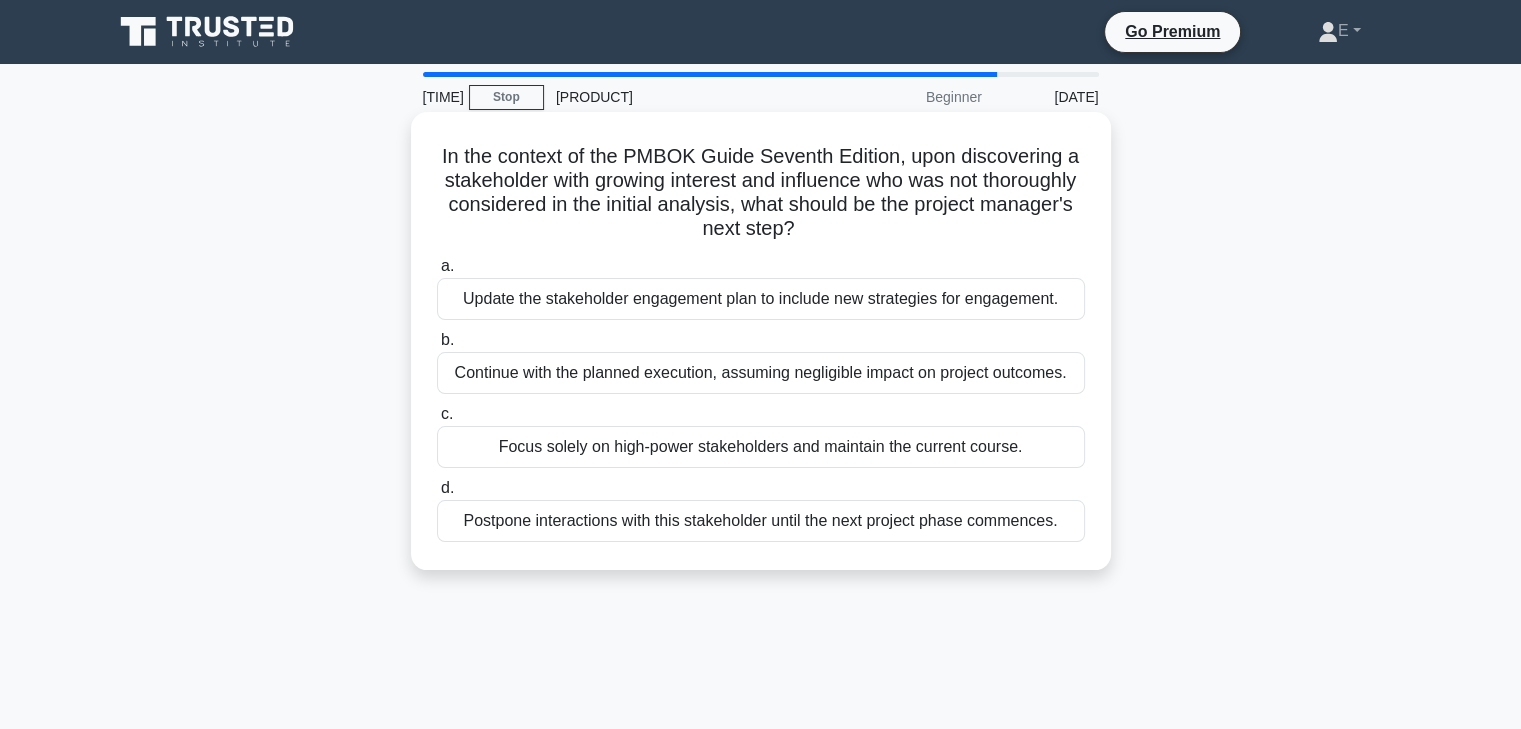 click on "Continue with the planned execution, assuming negligible impact on project outcomes." at bounding box center (761, 373) 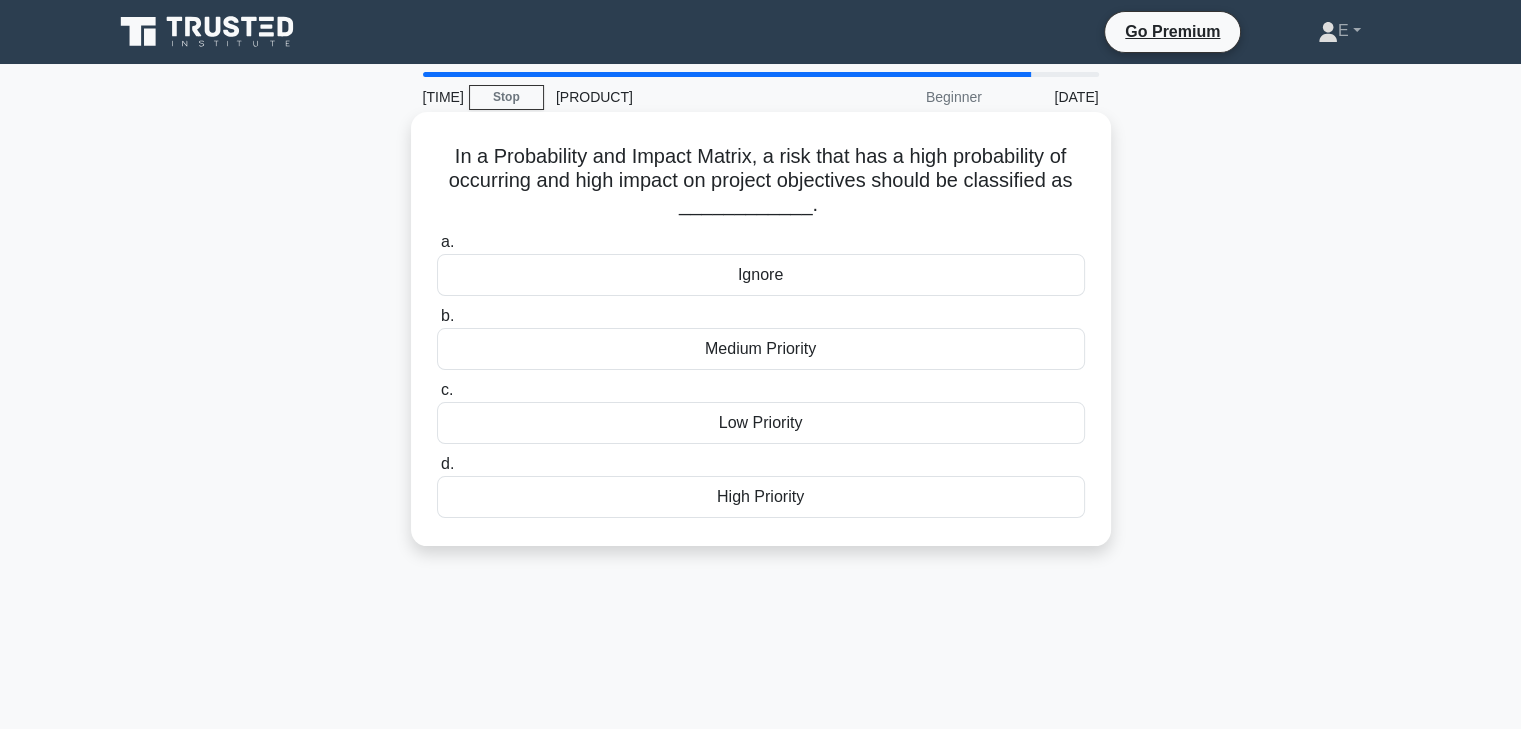 click on "High Priority" at bounding box center [761, 497] 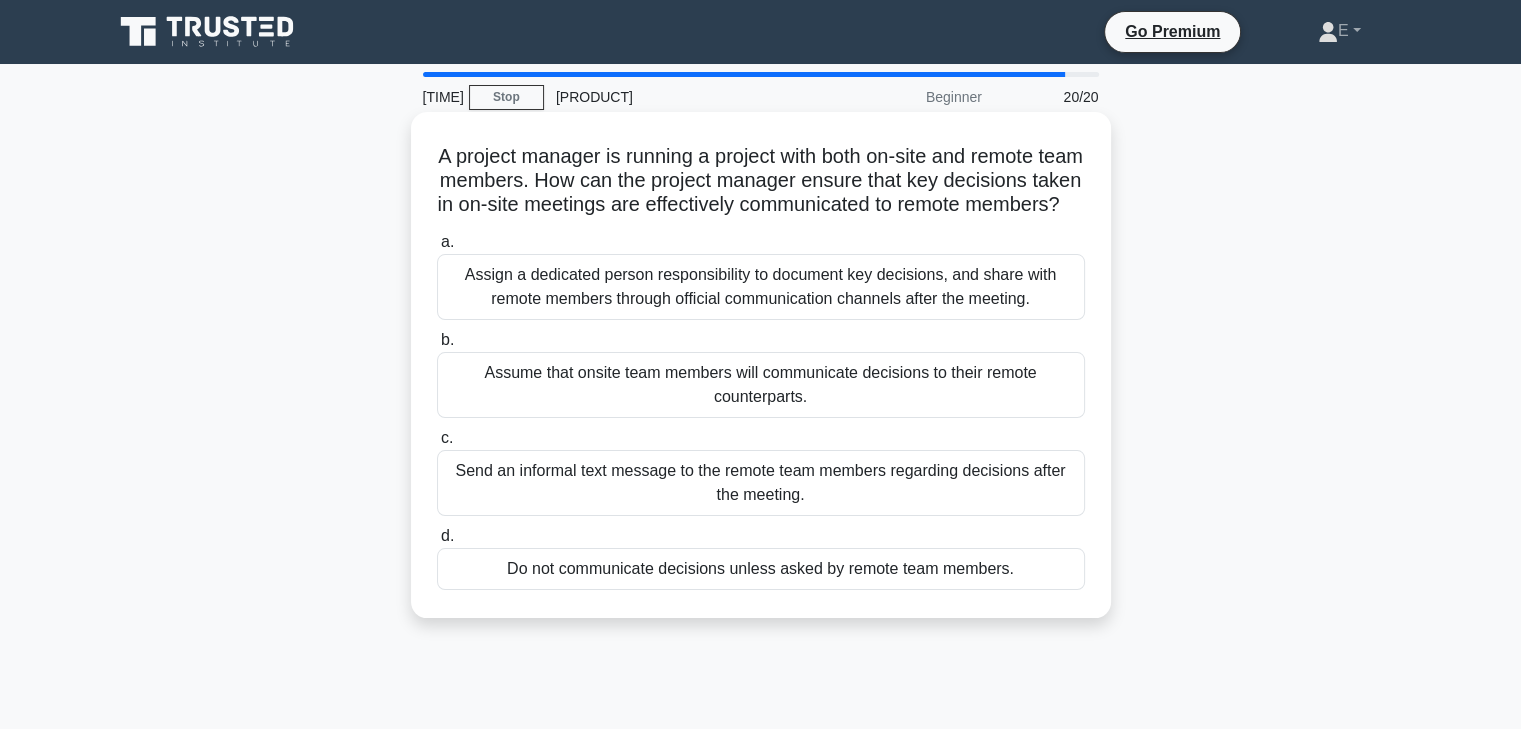 click on "Assign a dedicated person responsibility to document key decisions, and share with remote members through official communication channels after the meeting." at bounding box center (761, 287) 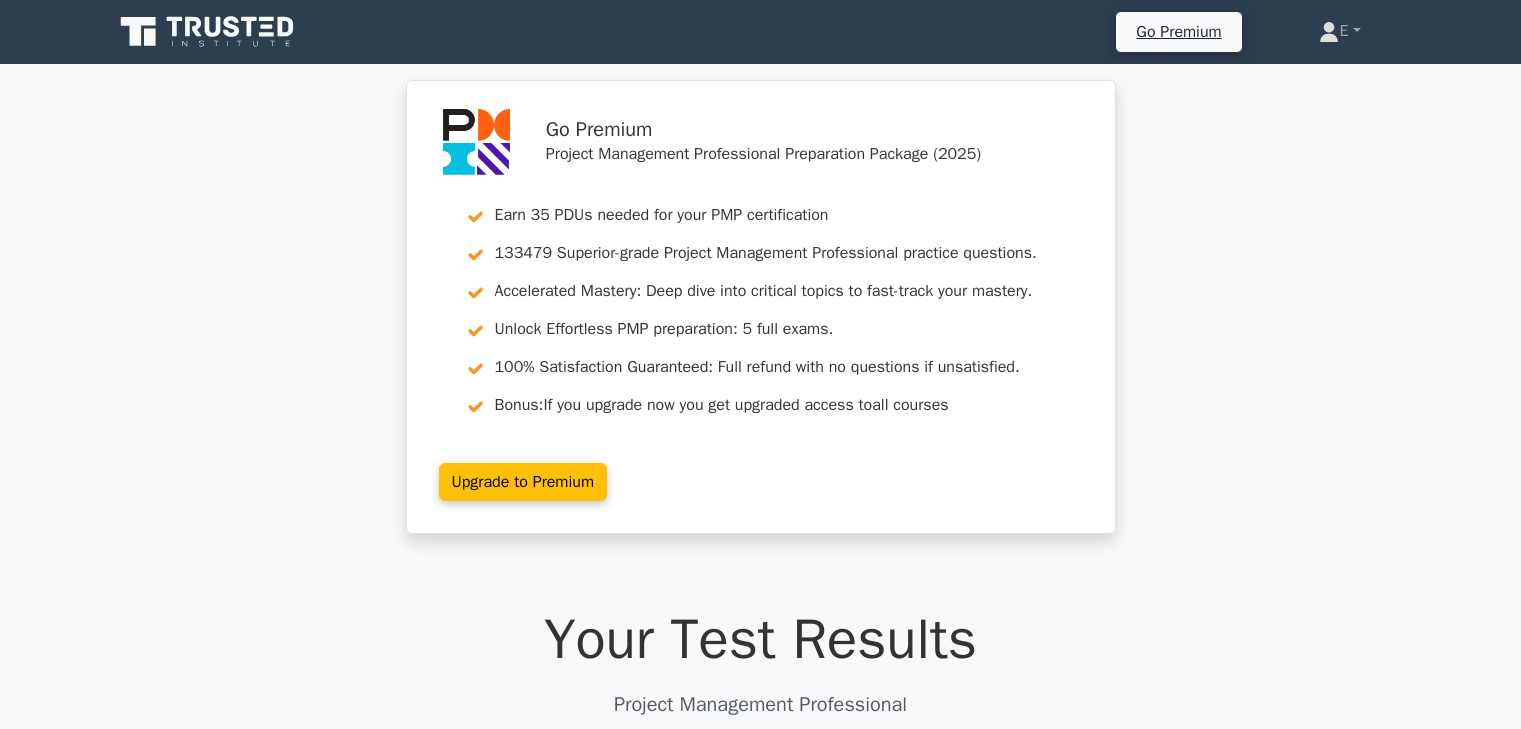 scroll, scrollTop: 1795, scrollLeft: 0, axis: vertical 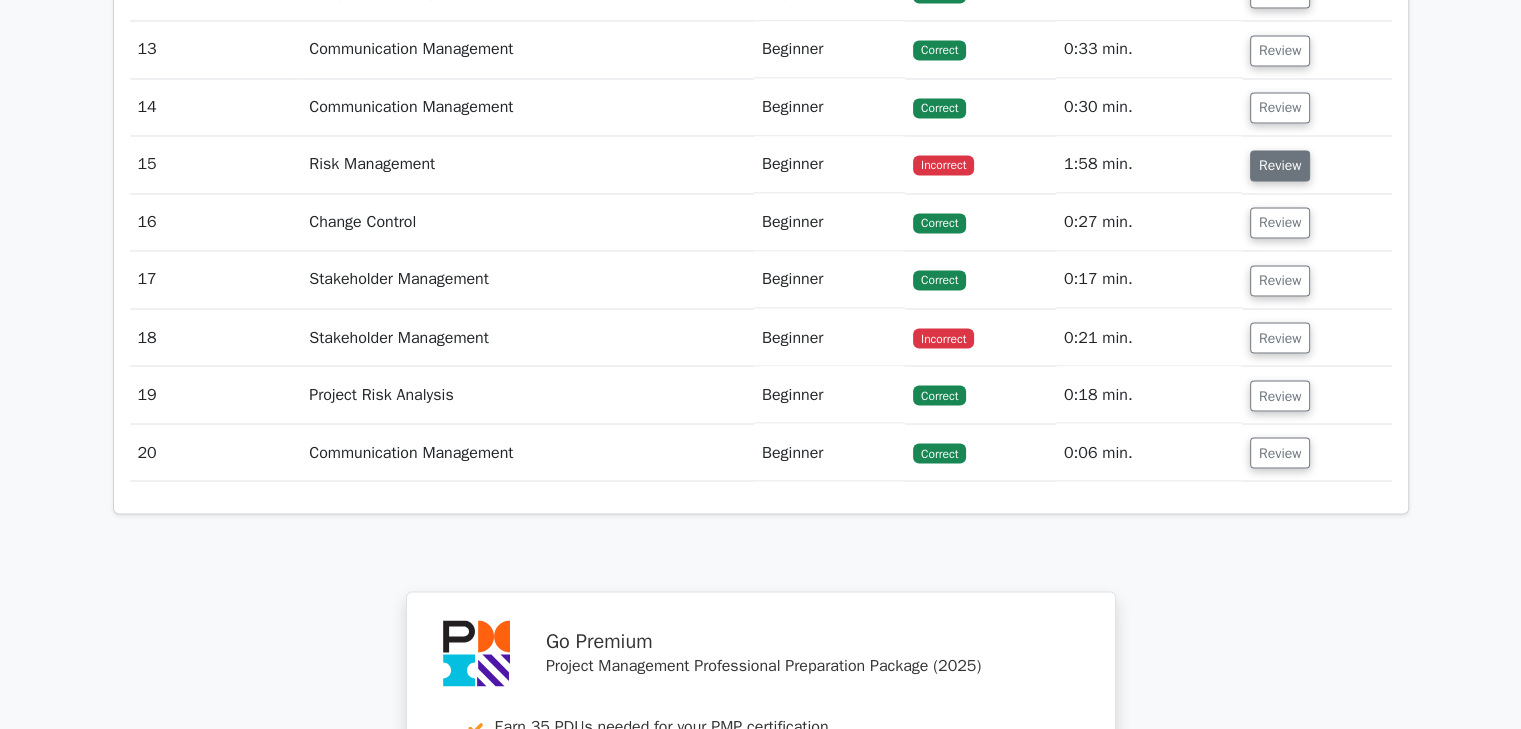 click on "Review" at bounding box center (1280, 165) 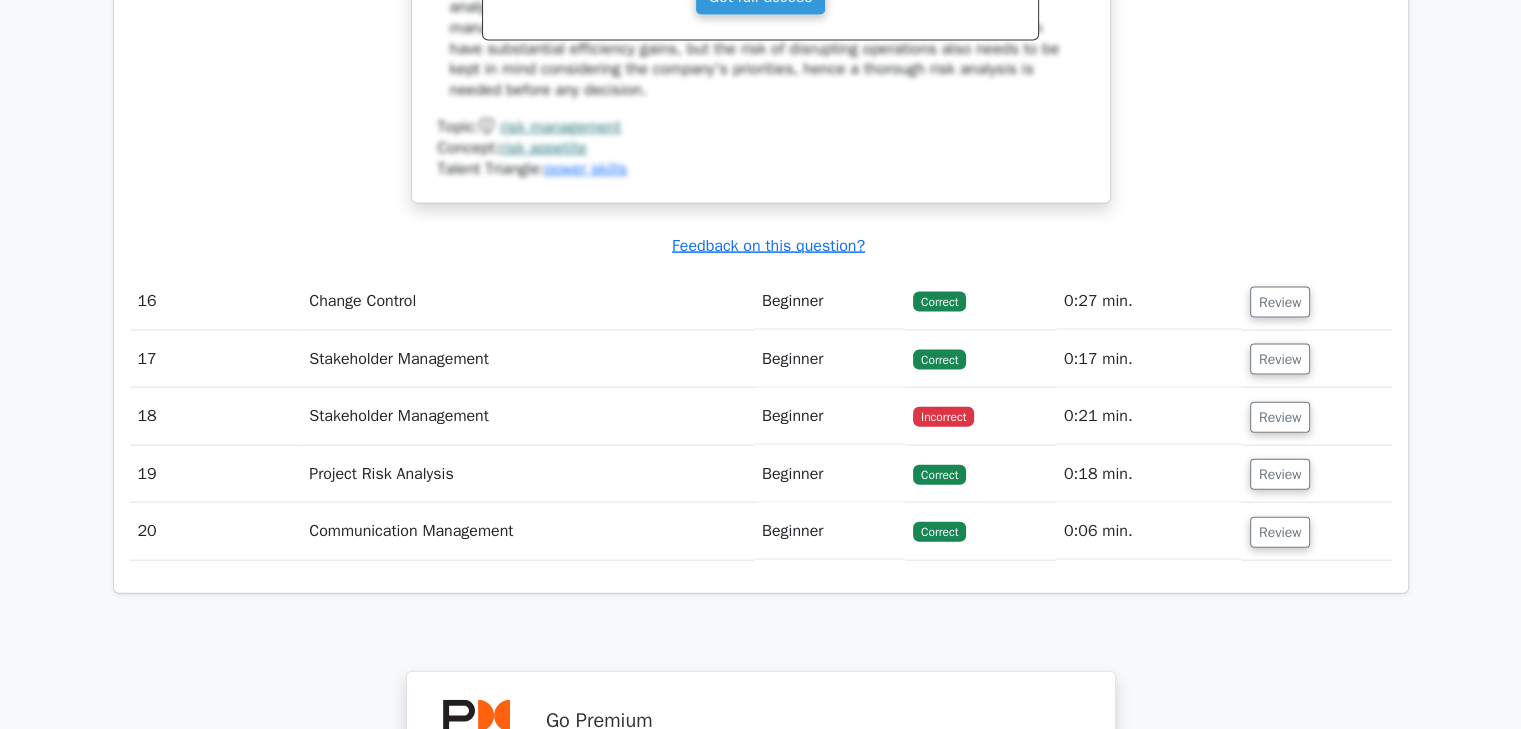 scroll, scrollTop: 4500, scrollLeft: 0, axis: vertical 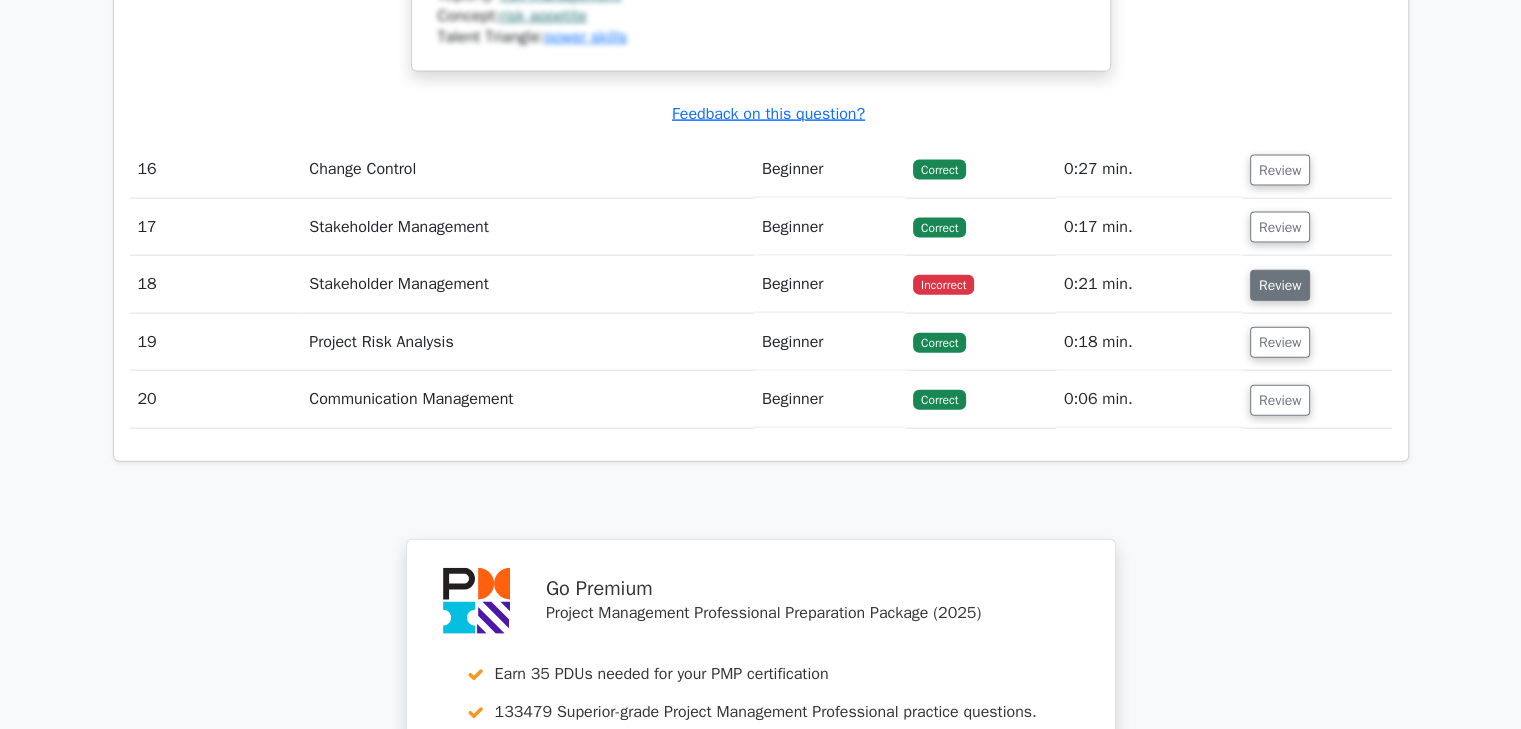 click on "Review" at bounding box center [1280, 285] 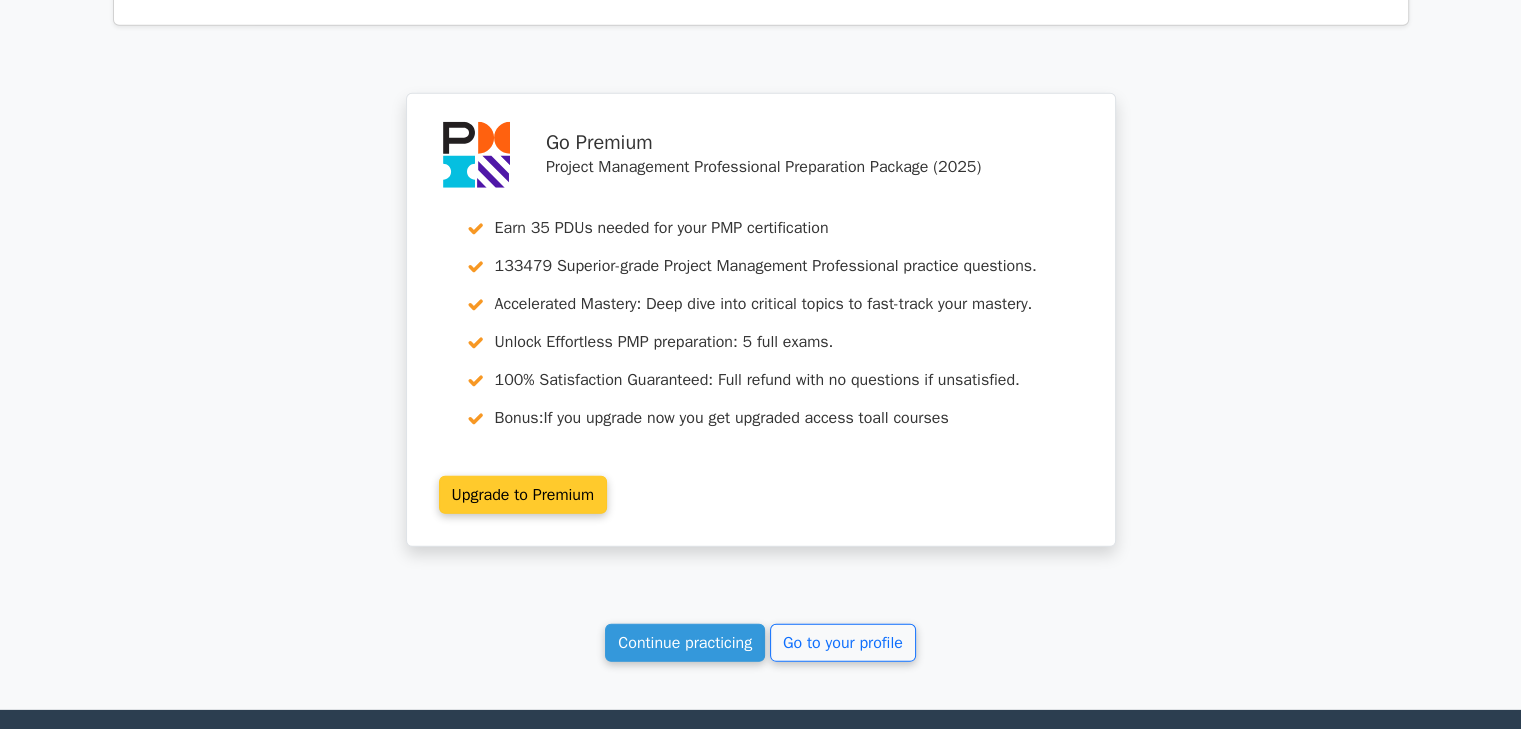 scroll, scrollTop: 6100, scrollLeft: 0, axis: vertical 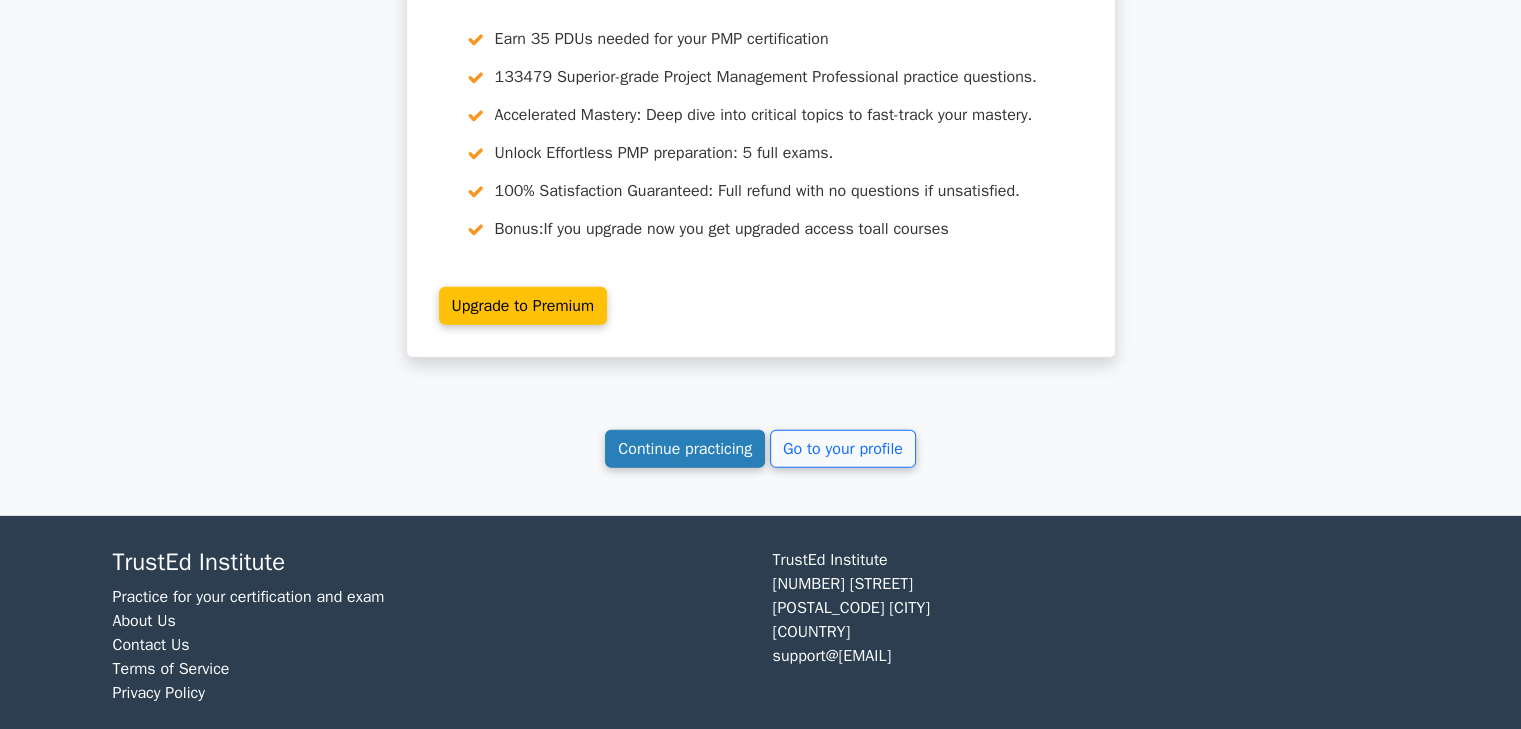 click on "Continue practicing" at bounding box center (685, 449) 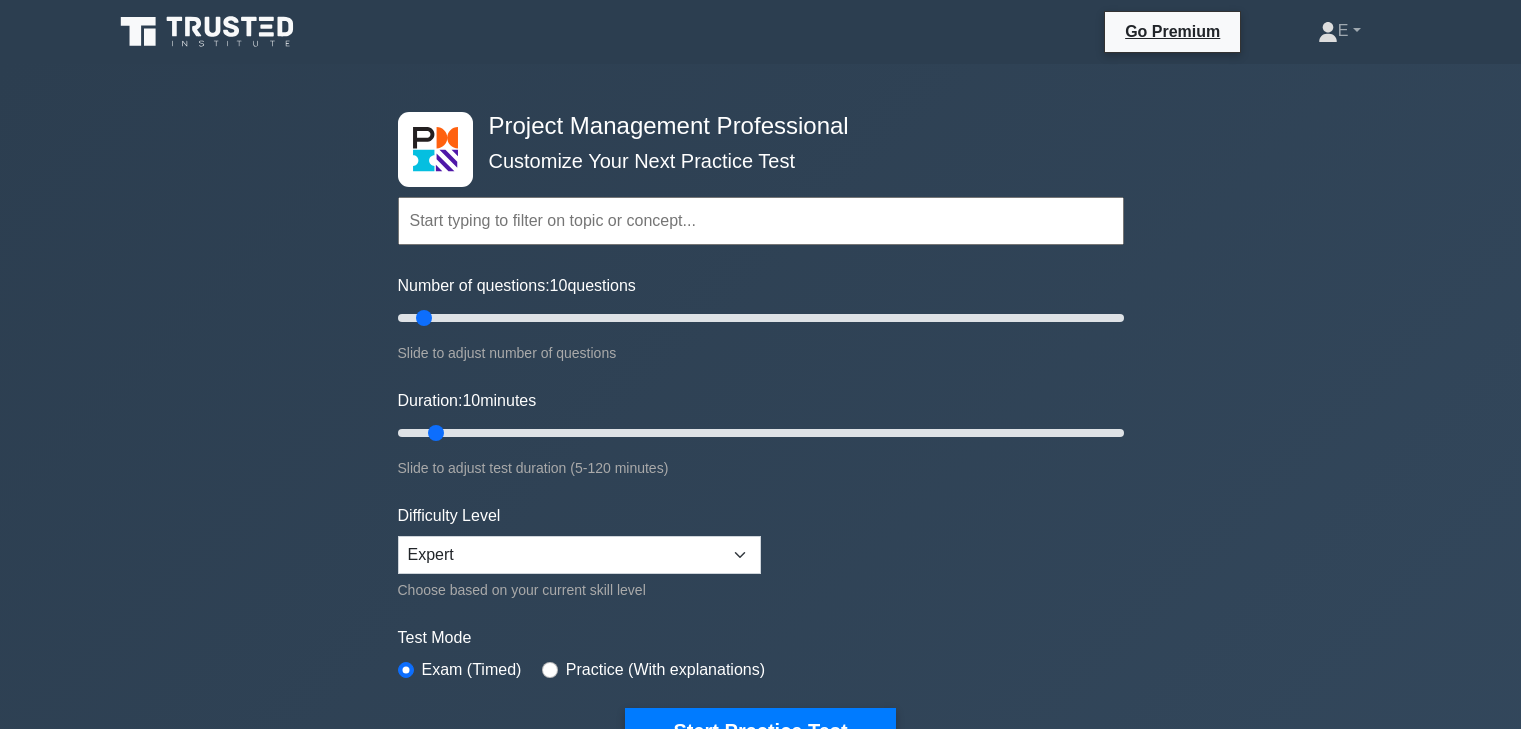 scroll, scrollTop: 1700, scrollLeft: 0, axis: vertical 